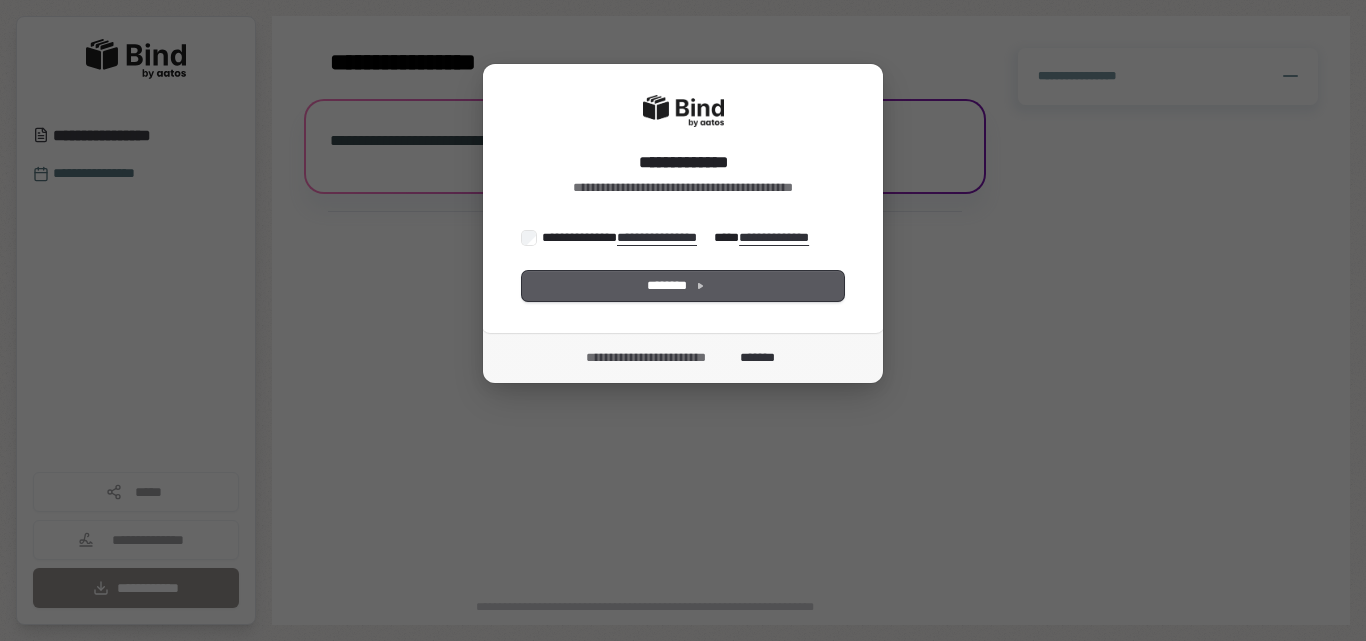 scroll, scrollTop: 0, scrollLeft: 0, axis: both 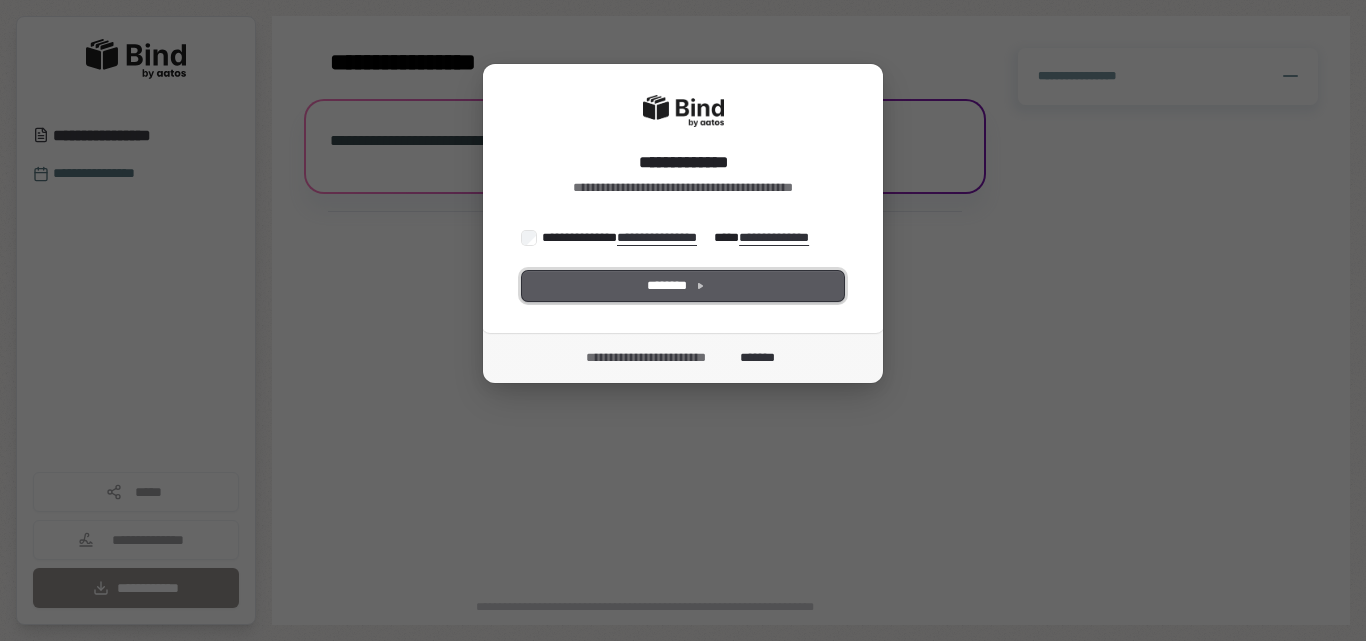 click on "********" at bounding box center [683, 286] 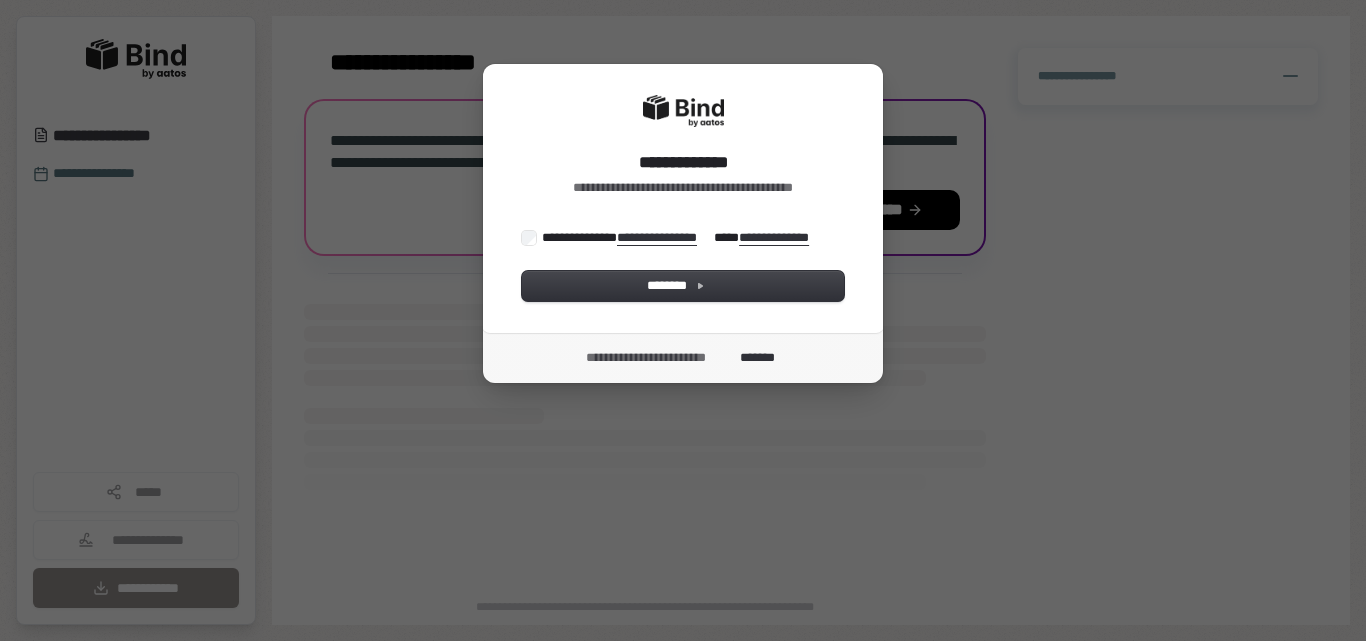click on "**********" at bounding box center (677, 238) 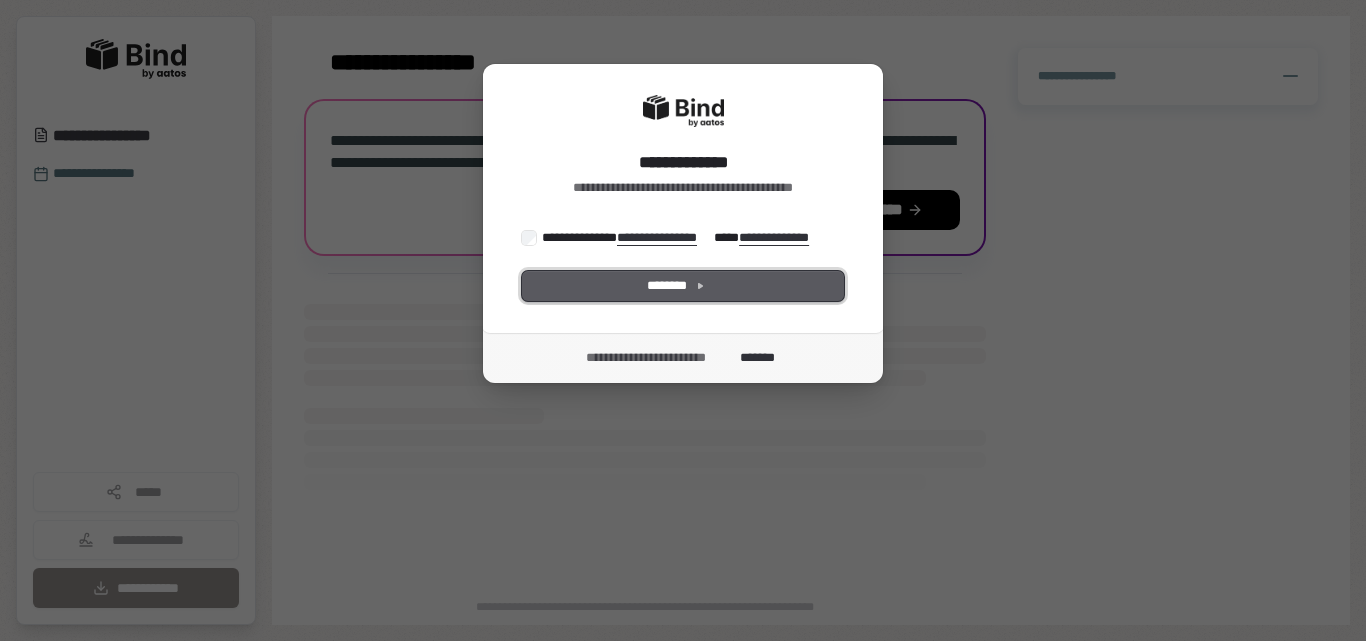 click on "********" at bounding box center (683, 286) 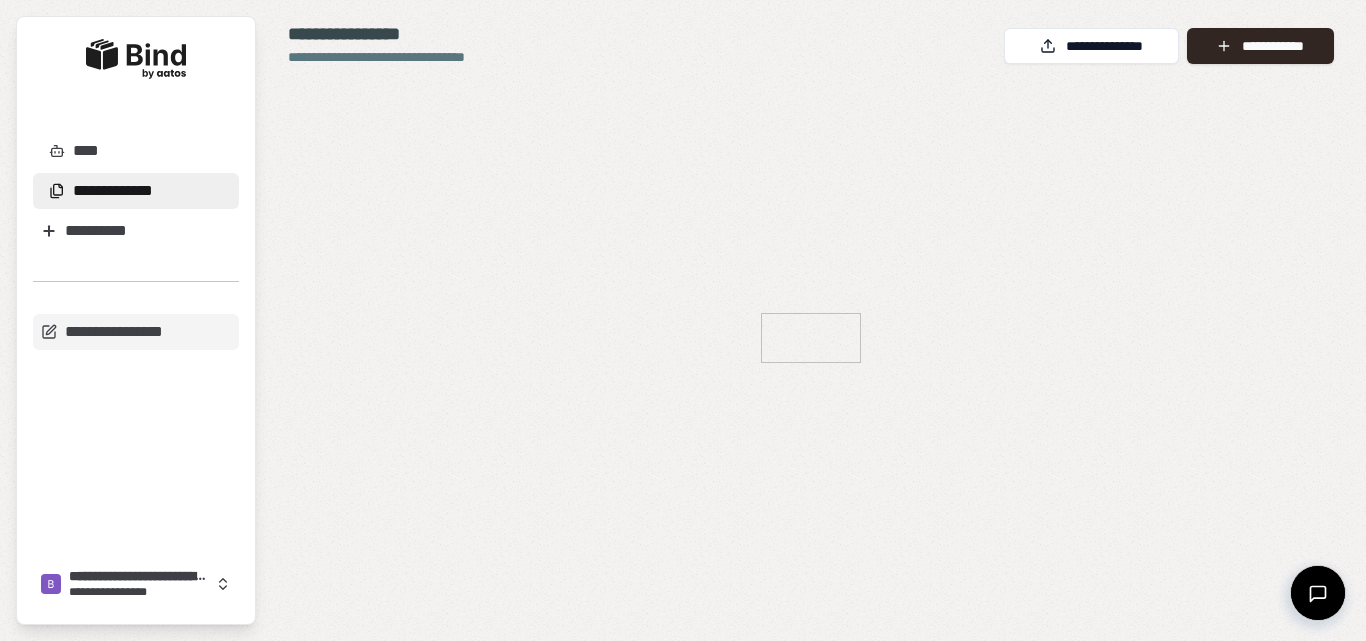 scroll, scrollTop: 0, scrollLeft: 0, axis: both 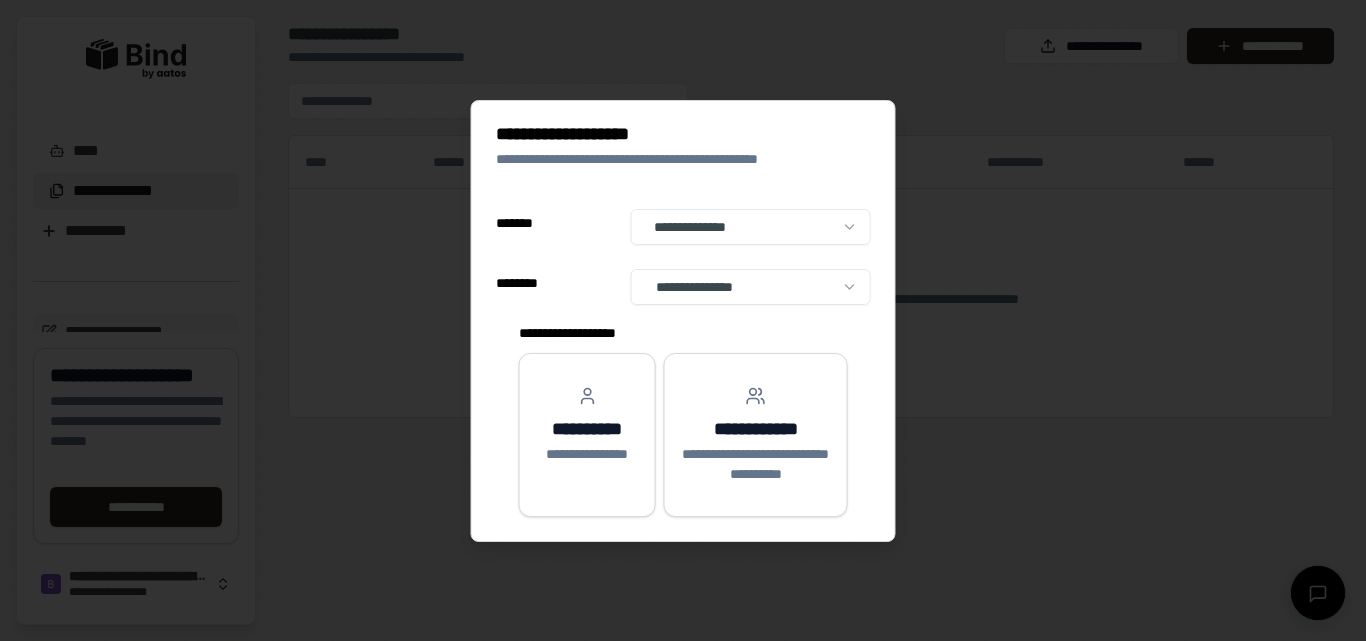 select on "**" 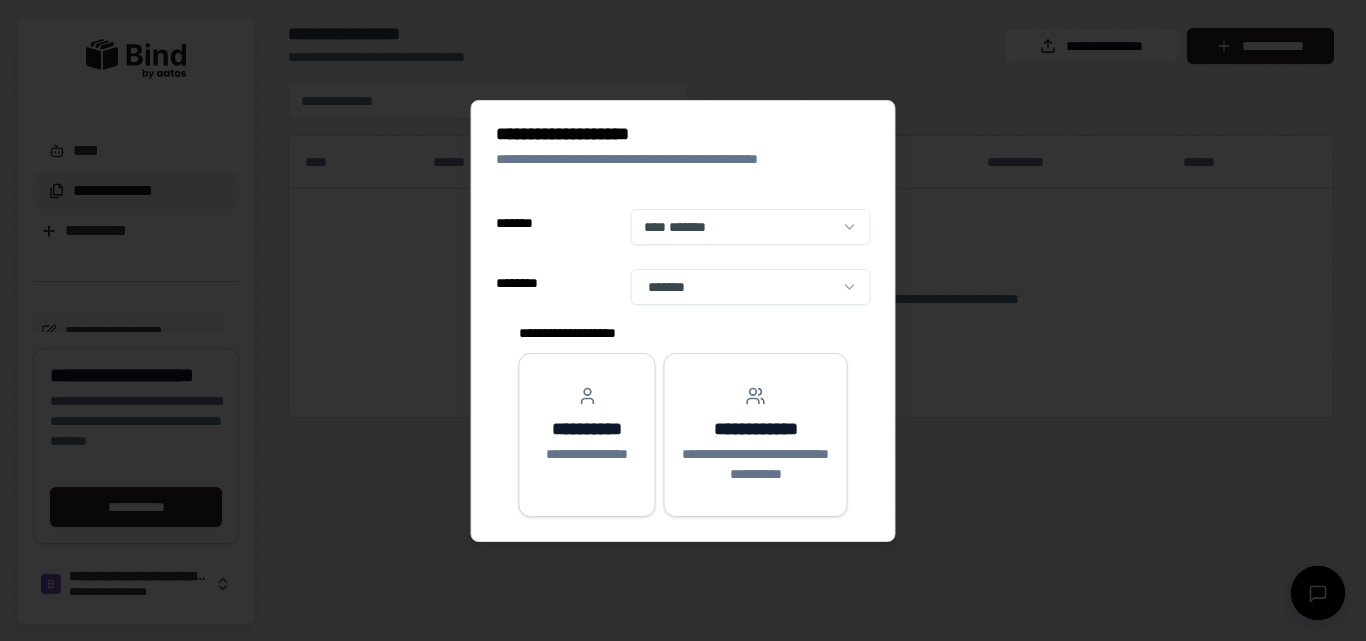 click on "[FIRST] [LAST] [ADDRESS] [CITY], [STATE] [ZIP] [COUNTRY] [PHONE] [EMAIL] [DOB] [AGE] [SSN] [DLN] [CCNUM] [PASSPORT] [COORDS] [POSTAL_CODE] [HOME_ADDRESS] [PERSONAL_GEO] [TIME_REF] [BIRTH_DATE] [PERSONAL_TIME] [ADDRESS_LINE_1] [ADDRESS_LINE_2] [CITY_NAME] [STATE_NAME] [POSTAL_CODE_VALUE] [COUNTRY_NAME] [PHONE_NUMBER] [EMAIL_ADDRESS] [DATE_OF_BIRTH] [AGE_VALUE] [SOCIAL_SECURITY_NUMBER] [DRIVER_LICENSE_NUMBER] [CREDIT_CARD_NUMBER] [PASSPORT_NUMBER] [GEOGRAPHIC_COORDINATES] [POSTAL_CODE_FORMAT] [HOME_ADDRESS_DETAILS] [PERSONAL_GEOGRAPHIC_INFO] [TIME_REFERENCE_POINT] [BIRTH_DATE_FORMAT] [PERSONAL_TIME_INDICATOR] [ADDRESS_1] [ADDRESS_2] [CITY_IDENTIFIER] [STATE_IDENTIFIER] [POSTAL_CODE_IDENTIFIER] [COUNTRY_IDENTIFIER] [PHONE_IDENTIFIER] [EMAIL_IDENTIFIER] [DOB_IDENTIFIER] [AGE_IDENTIFIER] [SSN_IDENTIFIER] [DLN_IDENTIFIER] [CCNUM_IDENTIFIER] [PASSPORT_IDENTIFIER] [COORDS_IDENTIFIER] [POSTAL_CODE_VALUE_IDENTIFIER] [HOME_ADDRESS_IDENTIFIER] [PERSONAL_GEO_IDENTIFIER] [TIME_REF_IDENTIFIER] [BIRTH_DATE_FORMAT_IDENTIFIER] [PERSONAL_TIME_INDICATOR_IDENTIFIER] [ADDRESS_IDENTIFIER_1] [ADDRESS_IDENTIFIER_2] [CITY_IDENTIFIER_NAME] [STATE_IDENTIFIER_NAME] [POSTAL_CODE_IDENTIFIER_VALUE] [COUNTRY_IDENTIFIER_NAME] [PHONE_IDENTIFIER_NUMBER] [EMAIL_IDENTIFIER_ADDRESS] [DOB_IDENTIFIER_FORMAT] [AGE_IDENTIFIER_VALUE] [SSN_IDENTIFIER_FORMAT] [DLN_IDENTIFIER_FORMAT] [CCNUM_IDENTIFIER_FORMAT] [PASSPORT_IDENTIFIER_FORMAT] [COORDS_IDENTIFIER_FORMAT] [POSTAL_CODE_FORMAT_IDENTIFIER] [HOME_ADDRESS_IDENTIFIER_DETAILS] [PERSONAL_GEO_IDENTIFIER_INFO] [TIME_REF_IDENTIFIER_POINT] [BIRTH_DATE_FORMAT_IDENTIFIER_FORMAT] [PERSONAL_TIME_INDICATOR_IDENTIFIER_INDICATOR]" at bounding box center [683, 320] 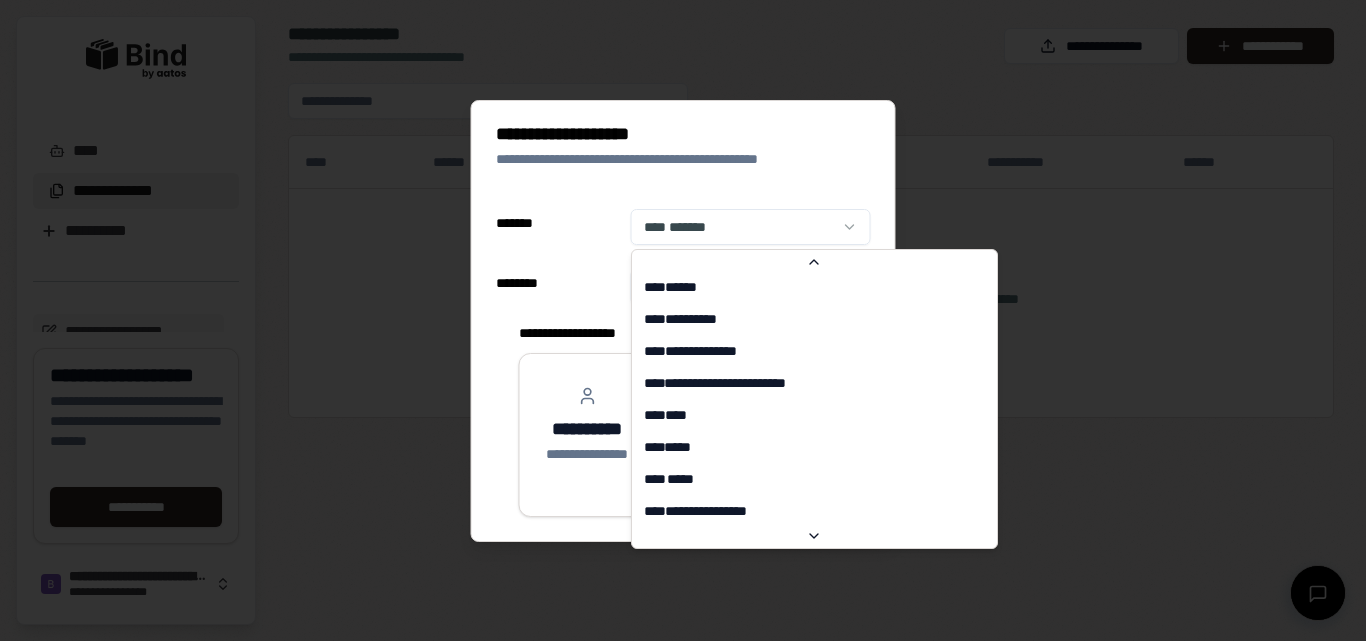 scroll, scrollTop: 1654, scrollLeft: 0, axis: vertical 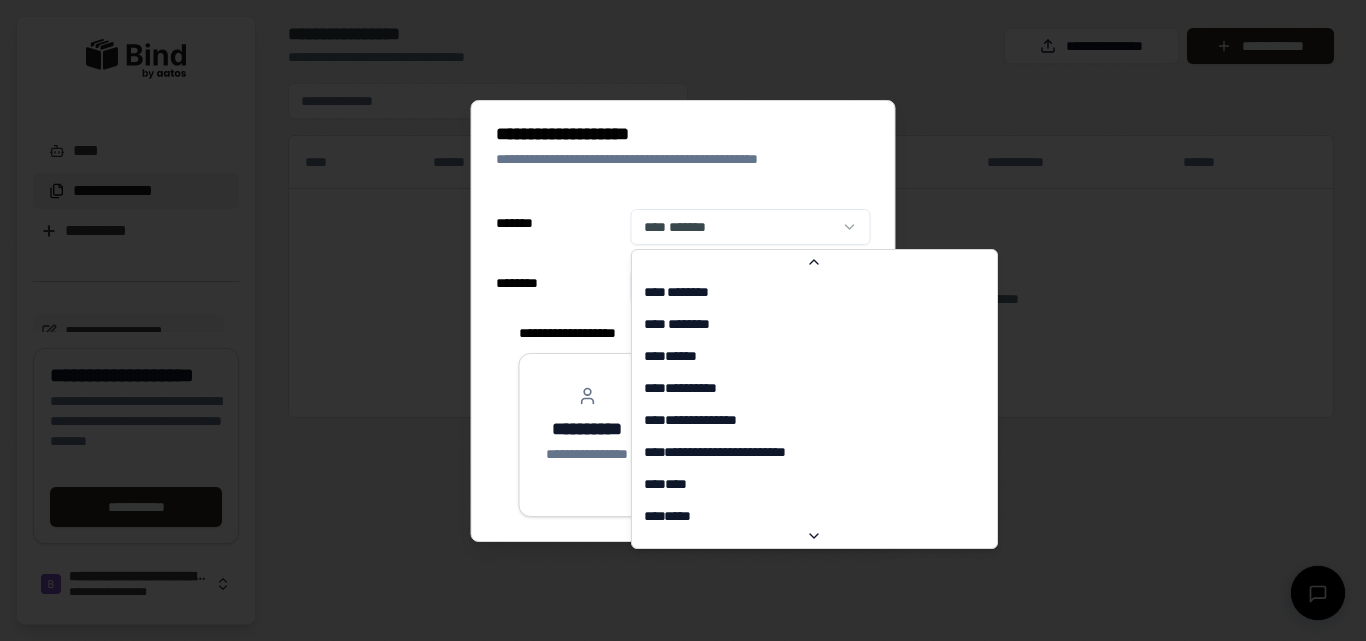 select on "**" 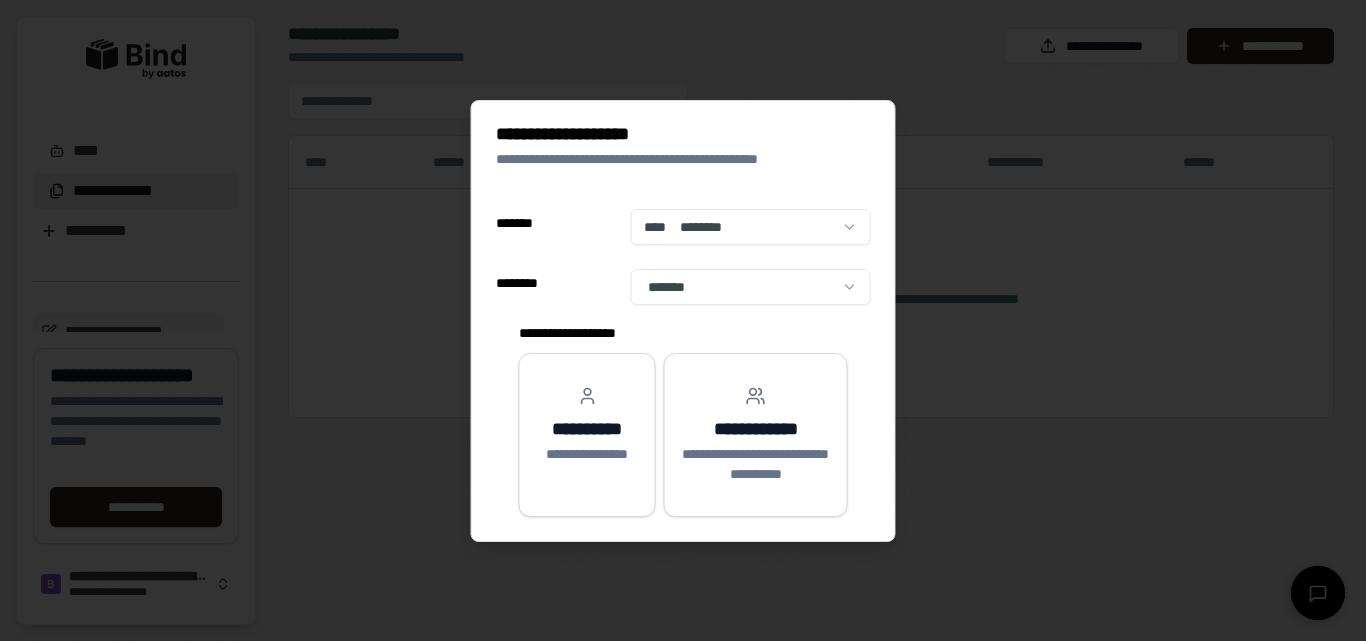 click on "[FIRST] [LAST] [ADDRESS] [CITY], [STATE] [ZIP] [COUNTRY] [PHONE] [EMAIL] [DOB] [AGE] [SSN] [DLN] [CCNUM] [PASSPORT] [COORDS] [POSTAL_CODE] [HOME_ADDRESS] [PERSONAL_GEO] [TIME_REF] [BIRTH_DATE] [PERSONAL_TIME] [ADDRESS_LINE_1] [ADDRESS_LINE_2] [CITY_NAME] [STATE_NAME] [POSTAL_CODE_VALUE] [COUNTRY_NAME] [PHONE_NUMBER] [EMAIL_ADDRESS] [DATE_OF_BIRTH] [AGE_VALUE] [SOCIAL_SECURITY_NUMBER] [DRIVER_LICENSE_NUMBER] [CREDIT_CARD_NUMBER] [PASSPORT_NUMBER] [GEOGRAPHIC_COORDINATES] [POSTAL_CODE_FORMAT] [HOME_ADDRESS_DETAILS] [PERSONAL_GEOGRAPHIC_INFO] [TIME_REFERENCE_POINT] [BIRTH_DATE_FORMAT] [PERSONAL_TIME_INDICATOR] [ADDRESS_1] [ADDRESS_2] [CITY_IDENTIFIER] [STATE_IDENTIFIER] [POSTAL_CODE_IDENTIFIER] [COUNTRY_IDENTIFIER] [PHONE_IDENTIFIER] [EMAIL_IDENTIFIER] [DOB_IDENTIFIER] [AGE_IDENTIFIER] [SSN_IDENTIFIER] [DLN_IDENTIFIER] [CCNUM_IDENTIFIER] [PASSPORT_IDENTIFIER] [COORDS_IDENTIFIER] [POSTAL_CODE_VALUE_IDENTIFIER] [HOME_ADDRESS_IDENTIFIER] [PERSONAL_GEO_IDENTIFIER] [TIME_REF_IDENTIFIER] [BIRTH_DATE_FORMAT_IDENTIFIER] [PERSONAL_TIME_INDICATOR_IDENTIFIER] [ADDRESS_IDENTIFIER_1] [ADDRESS_IDENTIFIER_2] [CITY_IDENTIFIER_NAME] [STATE_IDENTIFIER_NAME] [POSTAL_CODE_IDENTIFIER_VALUE] [COUNTRY_IDENTIFIER_NAME] [PHONE_IDENTIFIER_NUMBER] [EMAIL_IDENTIFIER_ADDRESS] [DOB_IDENTIFIER_FORMAT] [AGE_IDENTIFIER_VALUE] [SSN_IDENTIFIER_FORMAT] [DLN_IDENTIFIER_FORMAT] [CCNUM_IDENTIFIER_FORMAT] [PASSPORT_IDENTIFIER_FORMAT] [COORDS_IDENTIFIER_FORMAT] [POSTAL_CODE_FORMAT_IDENTIFIER] [HOME_ADDRESS_IDENTIFIER_DETAILS] [PERSONAL_GEO_IDENTIFIER_INFO] [TIME_REF_IDENTIFIER_POINT] [BIRTH_DATE_FORMAT_IDENTIFIER_FORMAT] [PERSONAL_TIME_INDICATOR_IDENTIFIER_INDICATOR]" at bounding box center (683, 320) 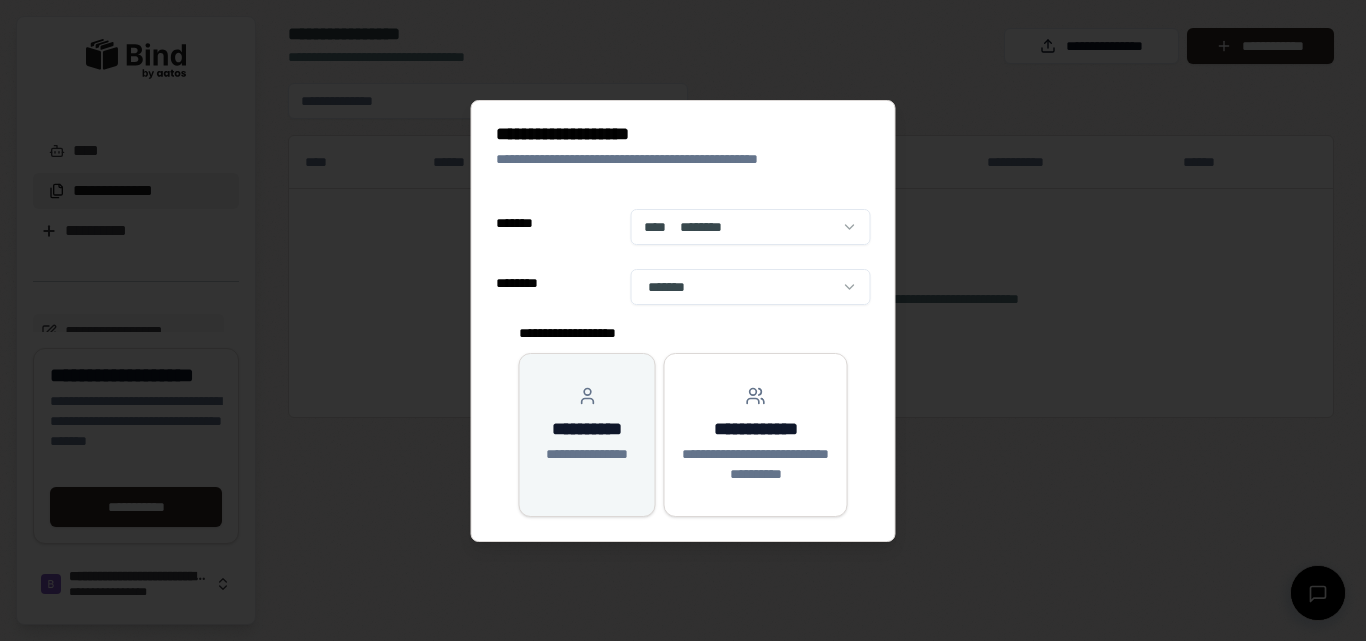 click on "**********" at bounding box center [587, 429] 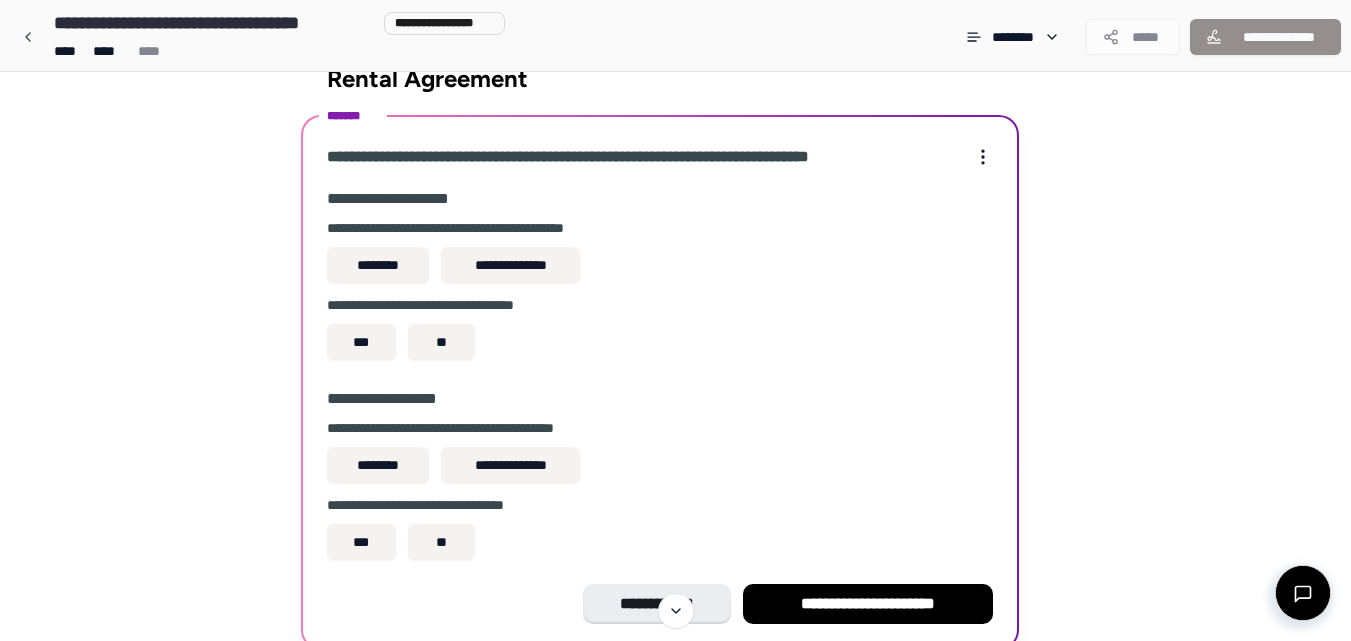 scroll, scrollTop: 0, scrollLeft: 0, axis: both 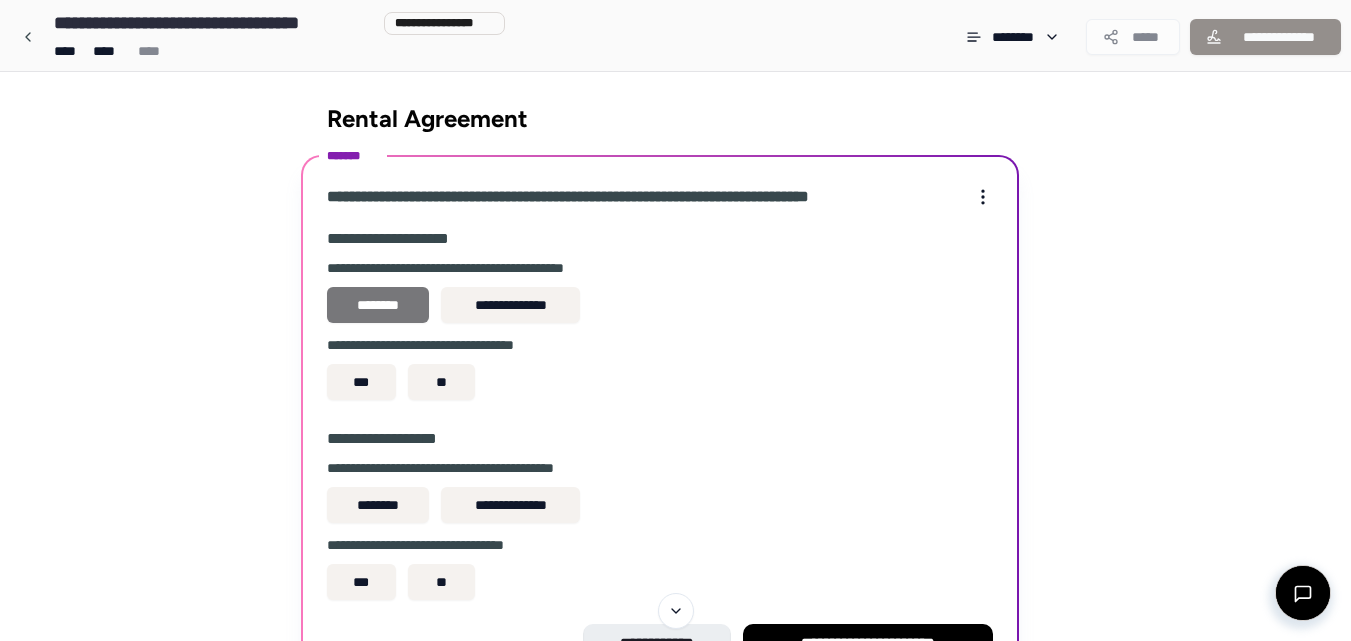 click on "********" at bounding box center (378, 305) 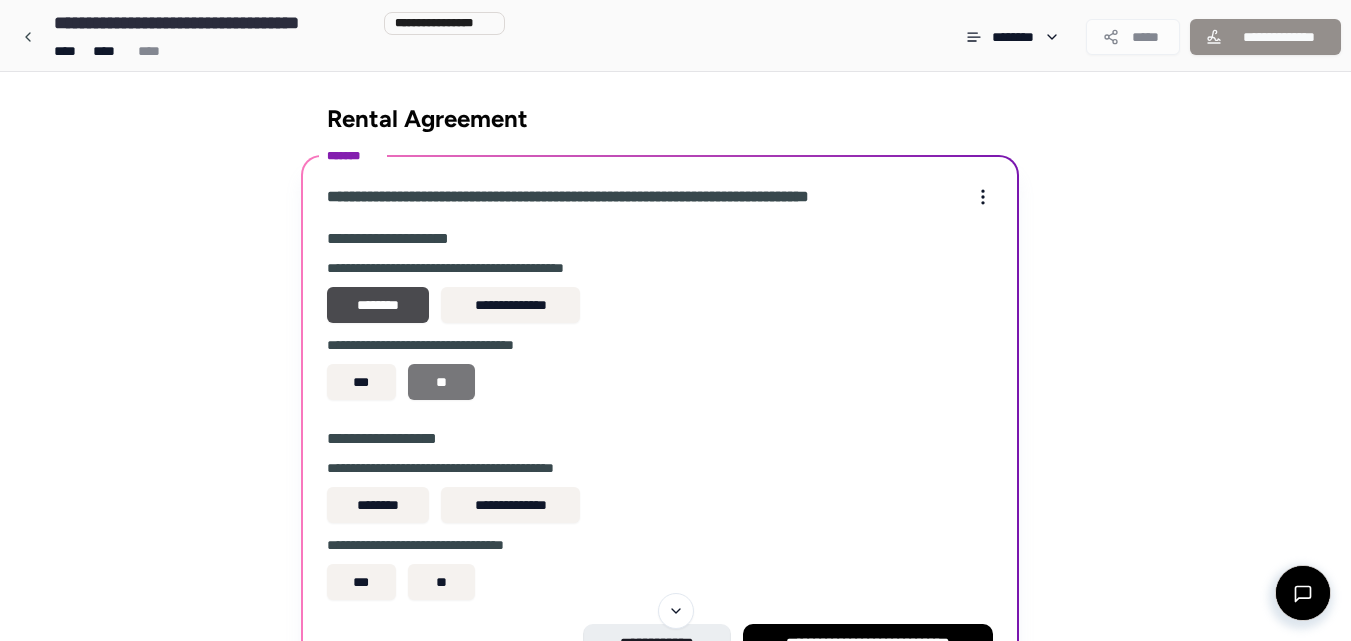 click on "**" at bounding box center (441, 382) 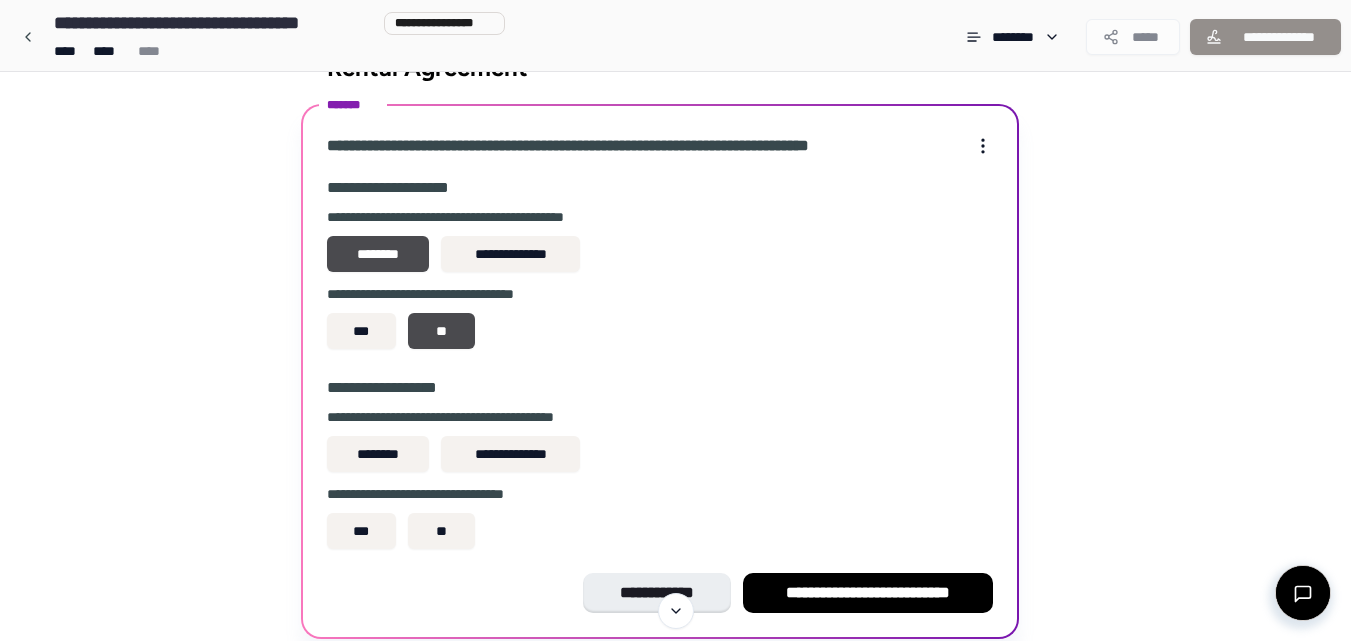 scroll, scrollTop: 127, scrollLeft: 0, axis: vertical 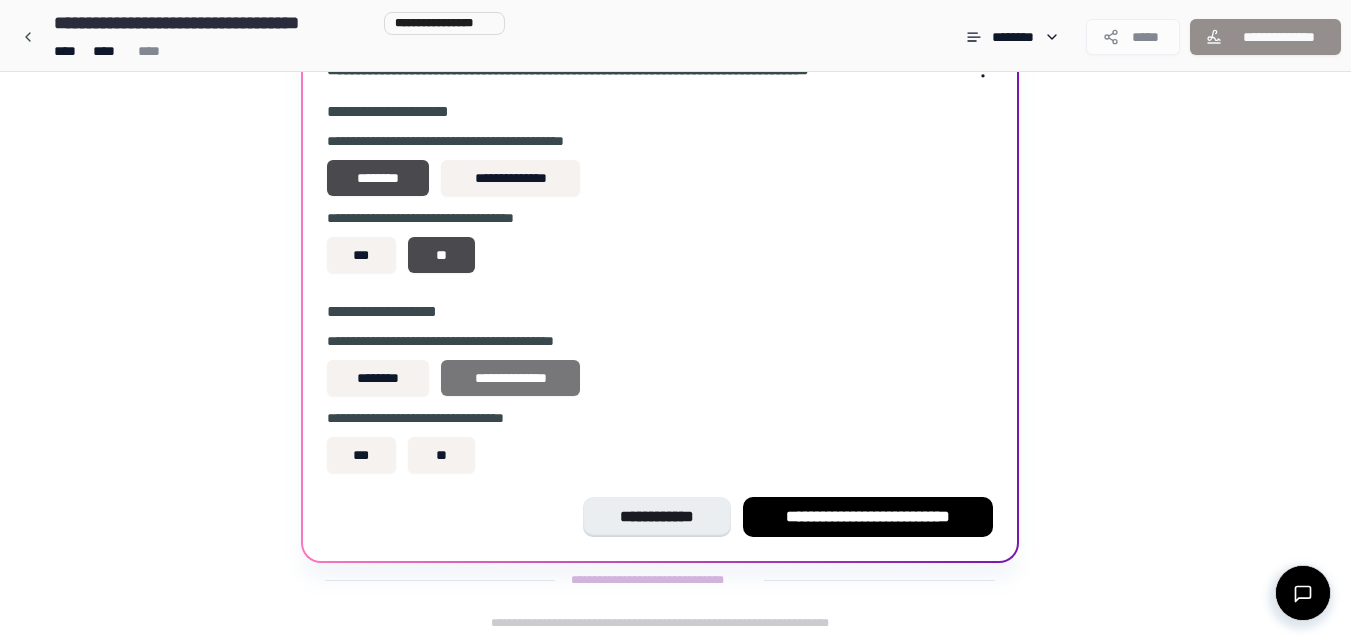 click on "**********" at bounding box center (510, 378) 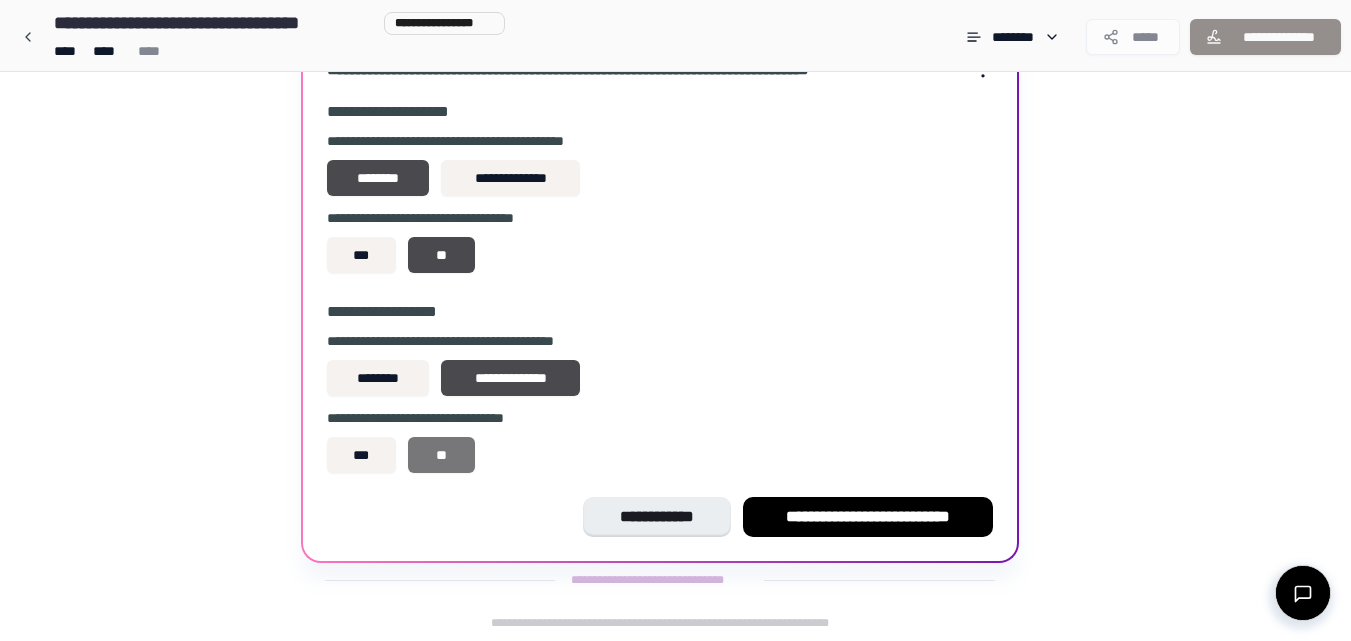 click on "**" at bounding box center [441, 455] 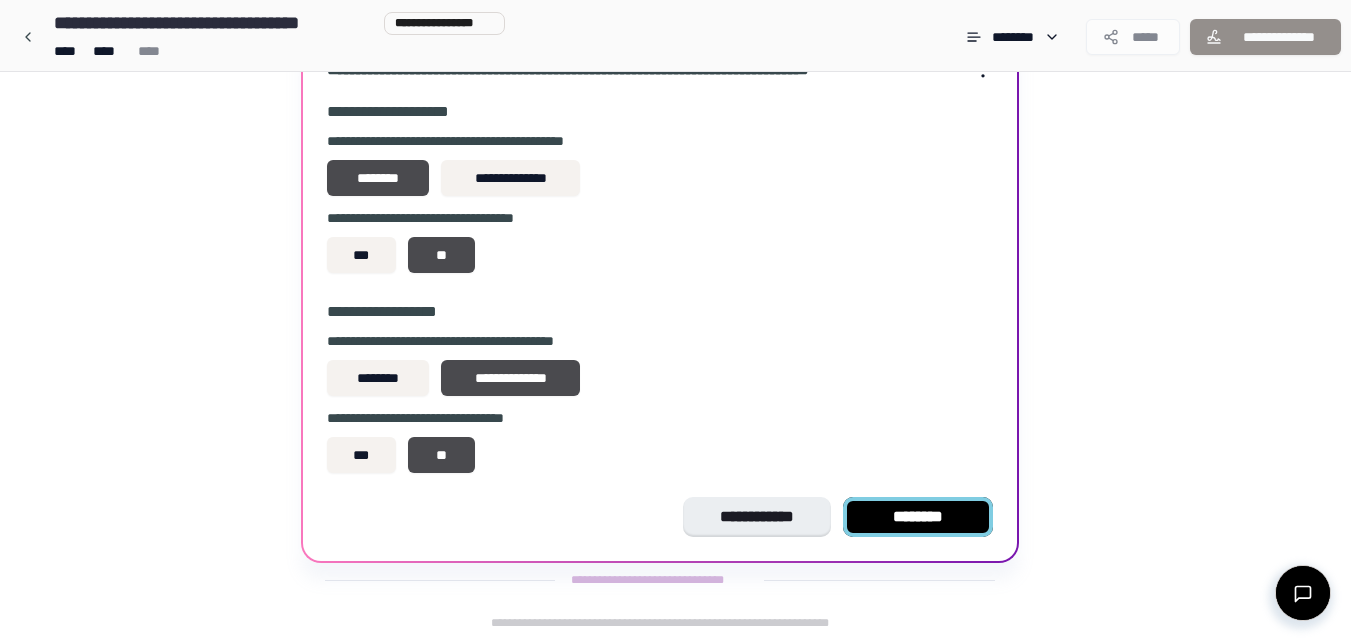click on "********" at bounding box center [918, 517] 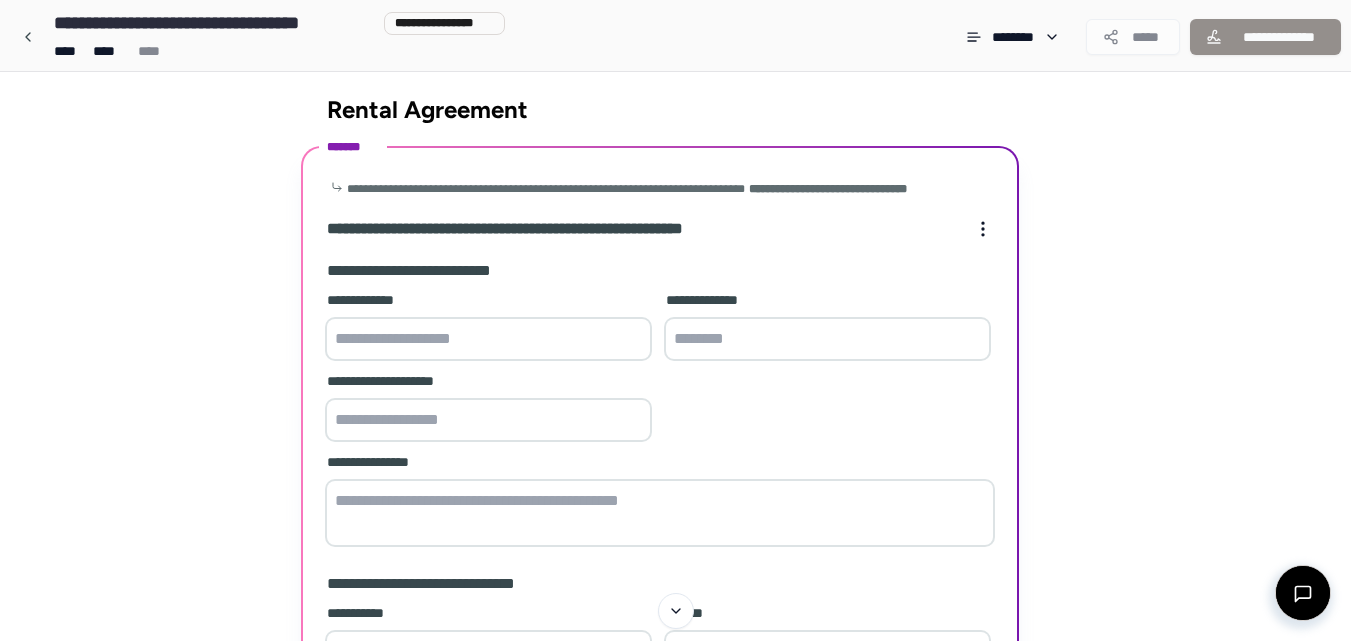 scroll, scrollTop: 0, scrollLeft: 0, axis: both 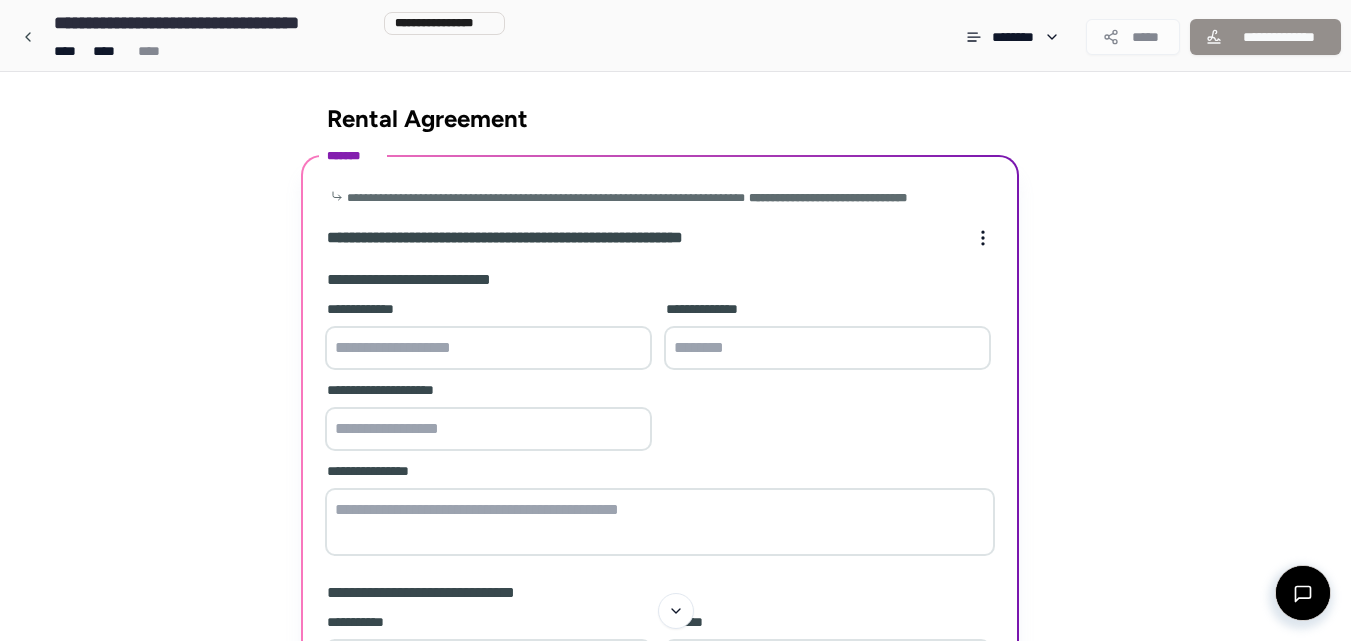 click at bounding box center [488, 348] 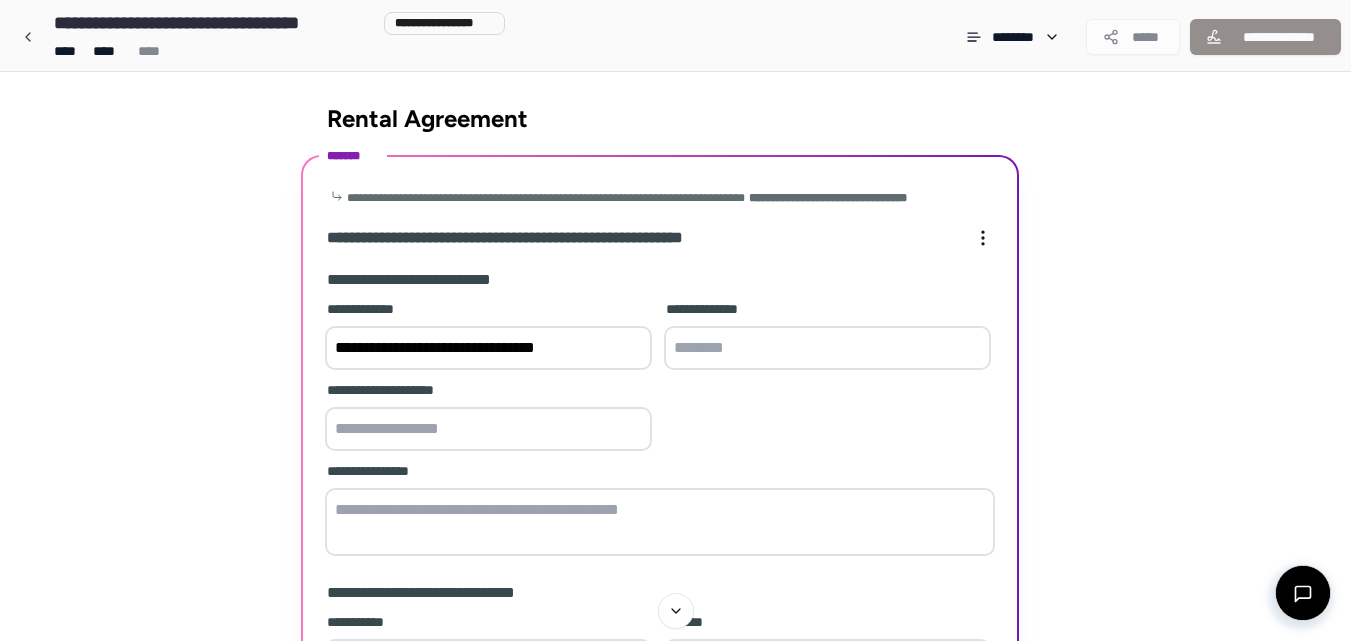 type on "**********" 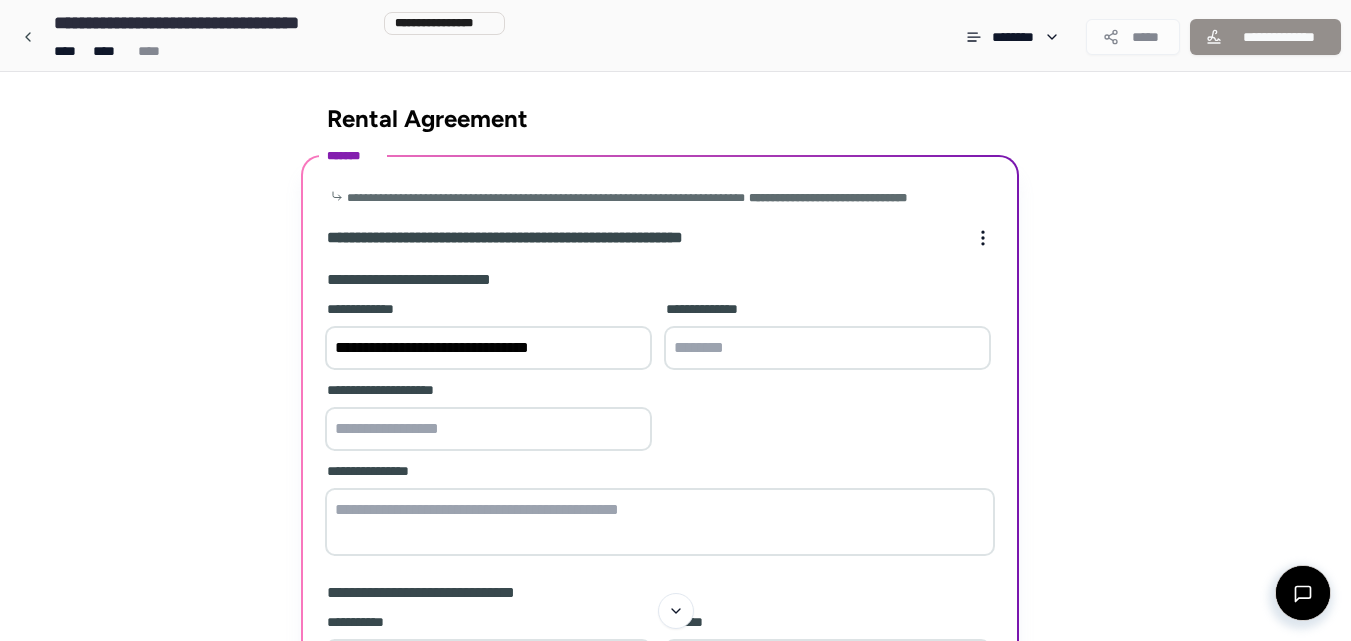 click at bounding box center (827, 348) 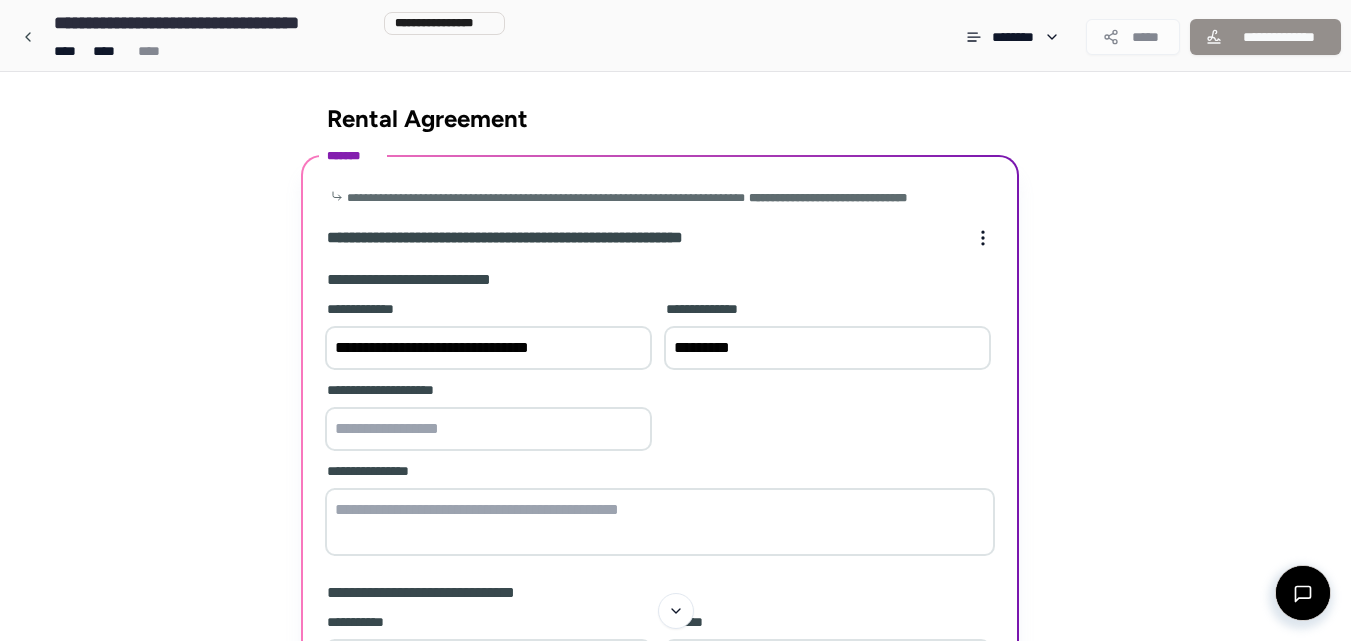 type on "*********" 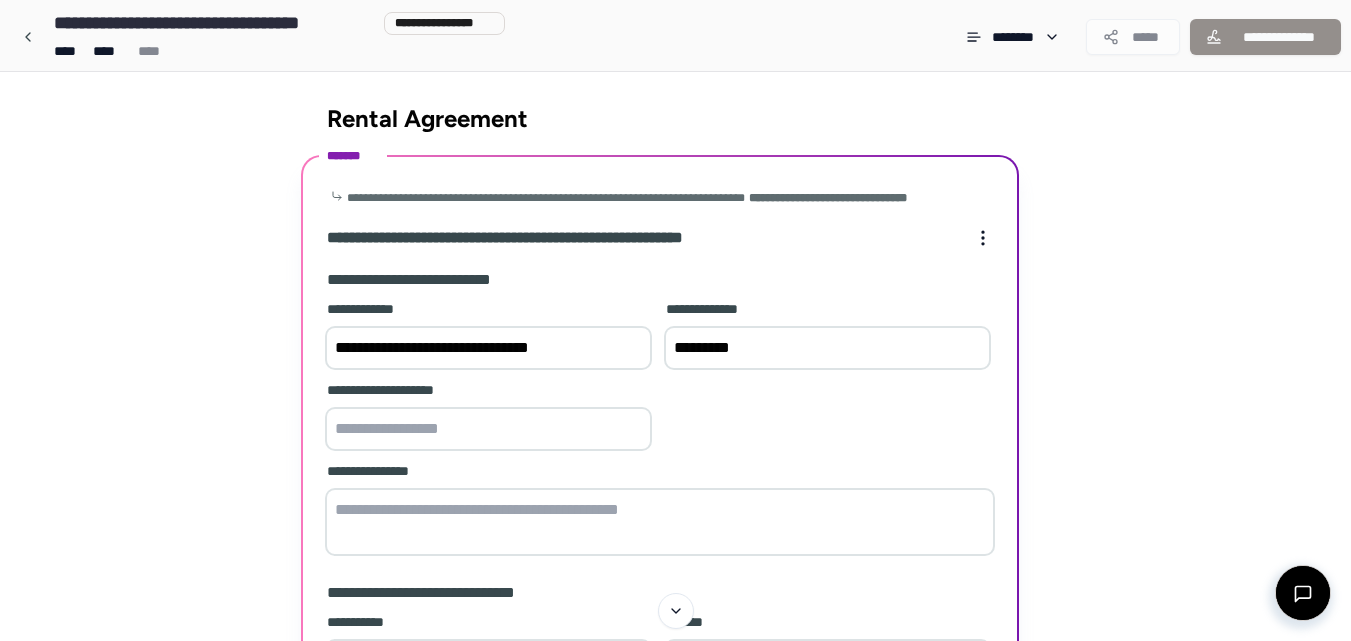click at bounding box center [488, 429] 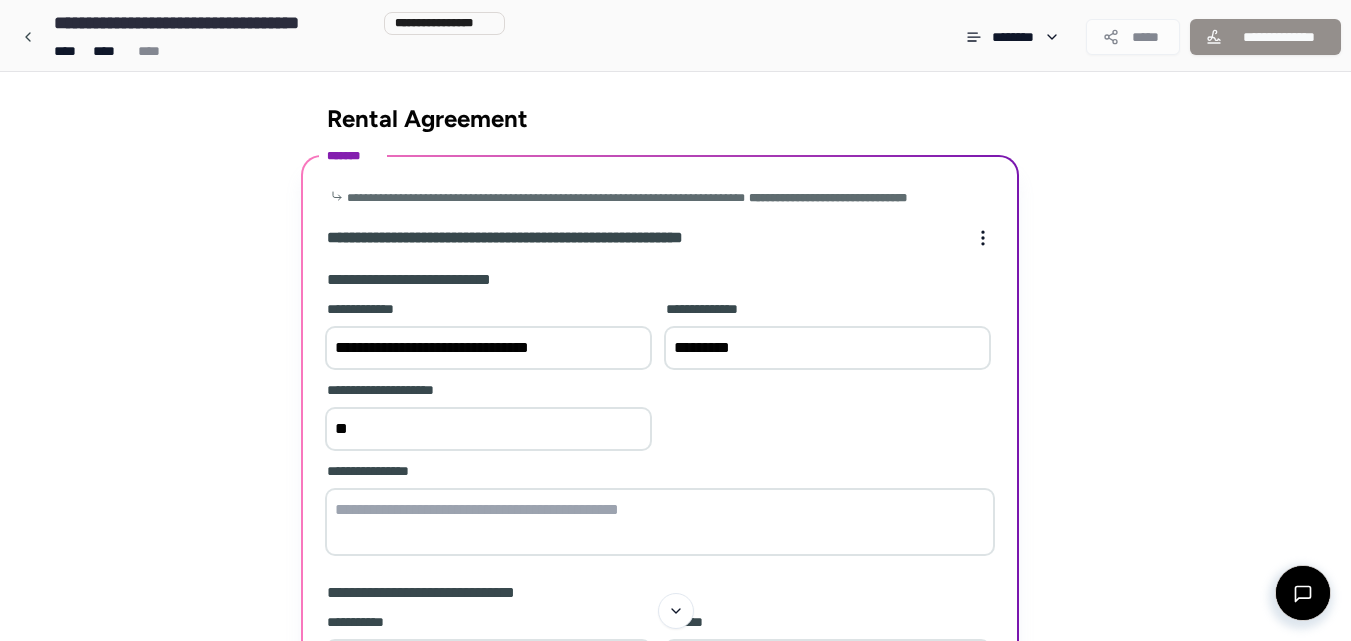 type on "*" 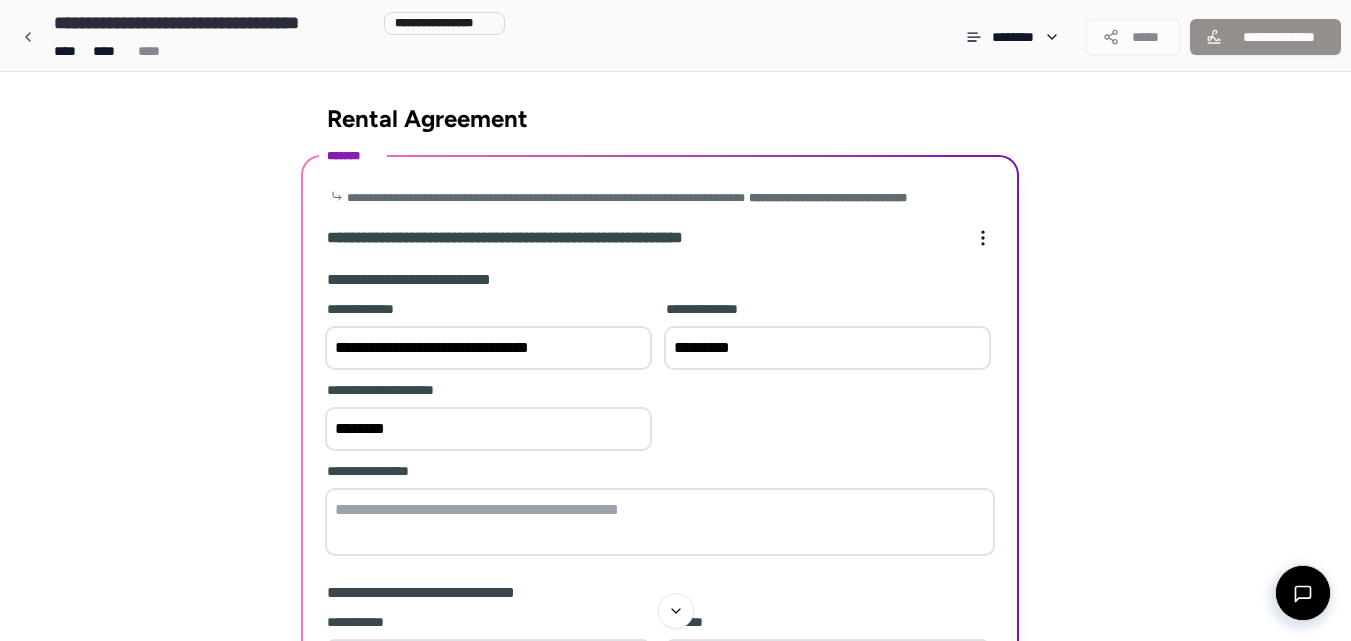type on "********" 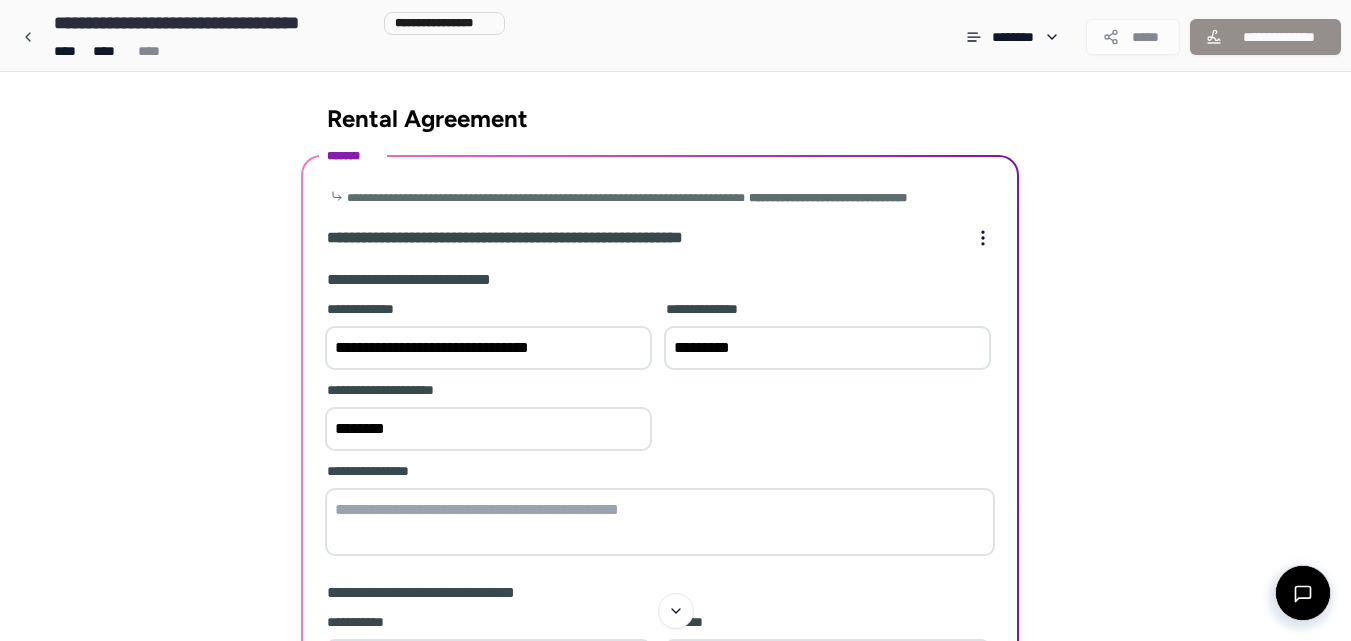 click at bounding box center (660, 522) 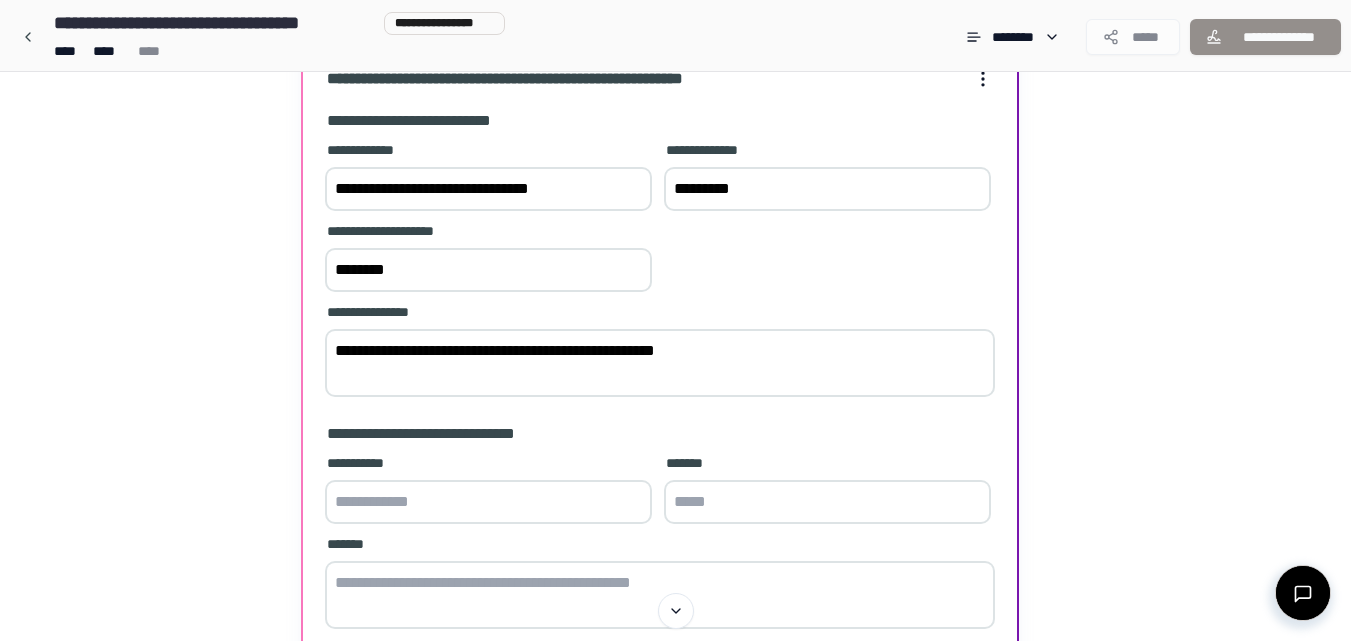 scroll, scrollTop: 300, scrollLeft: 0, axis: vertical 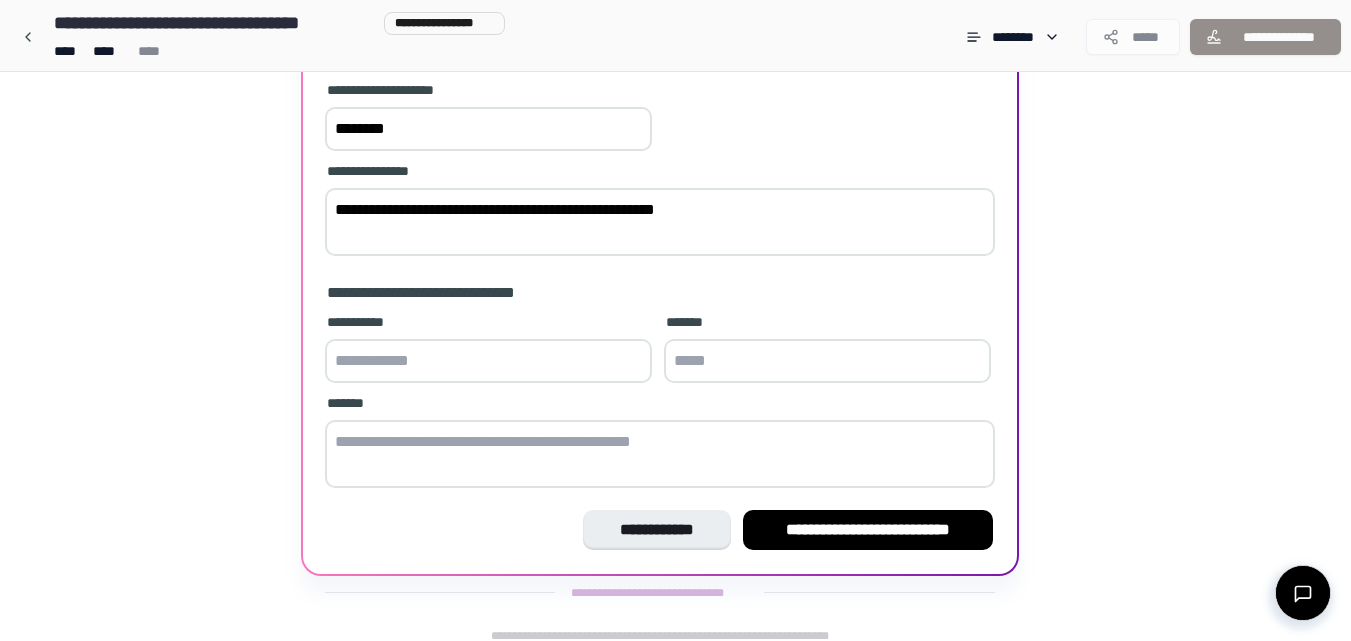 type on "[FIRST] [LAST]" 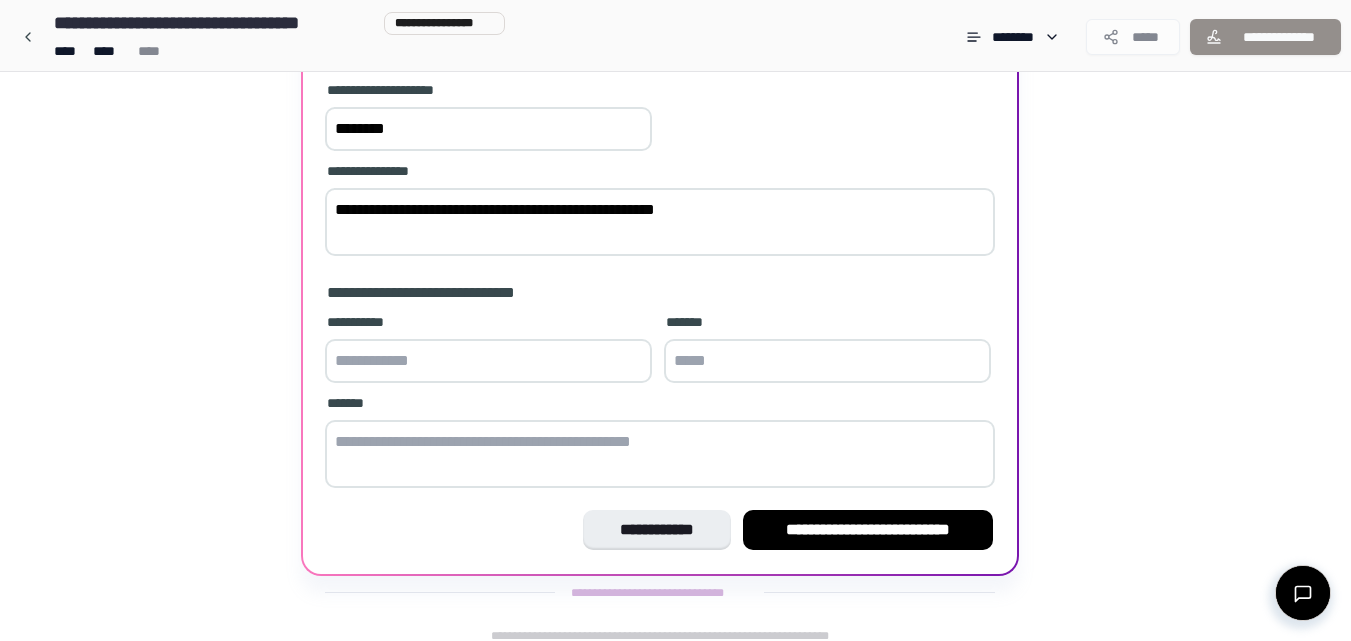 click at bounding box center [488, 361] 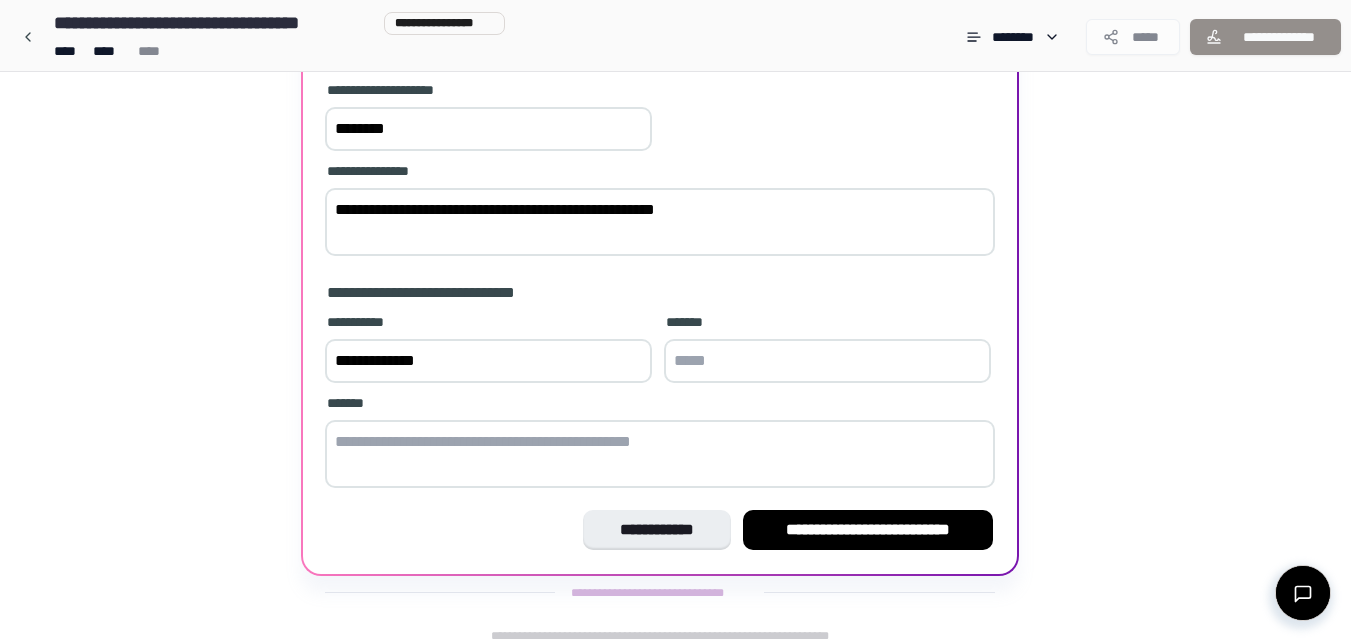 type on "**********" 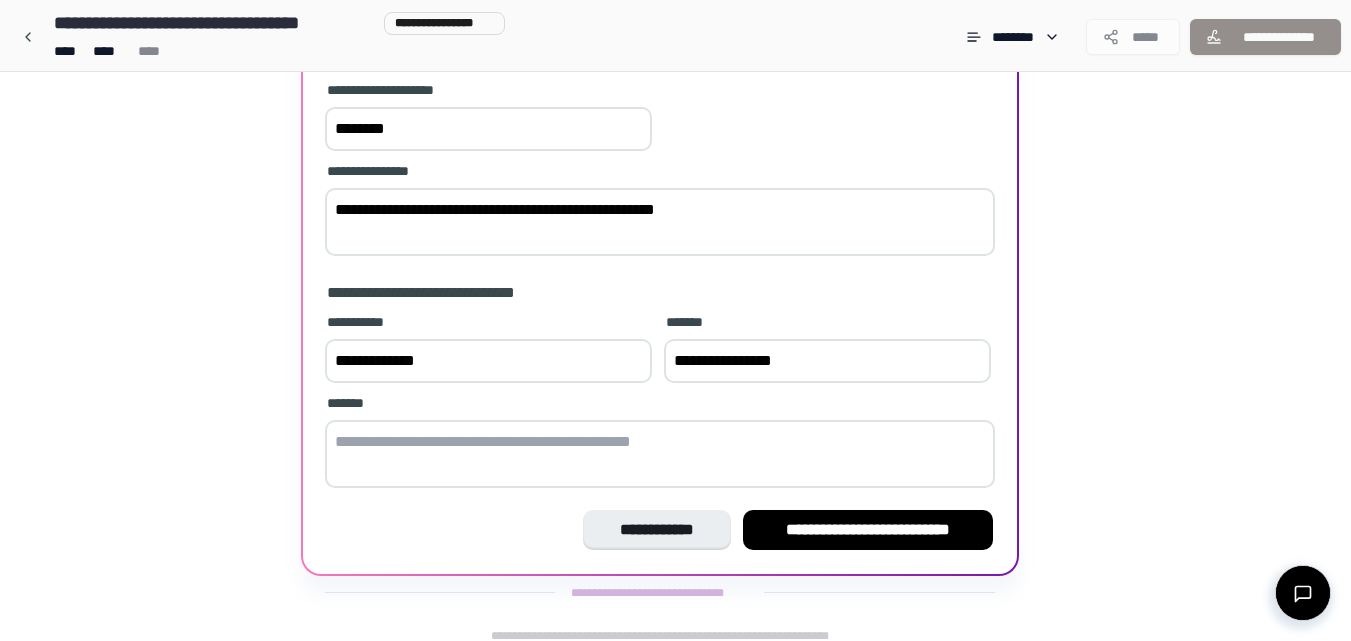 type on "**********" 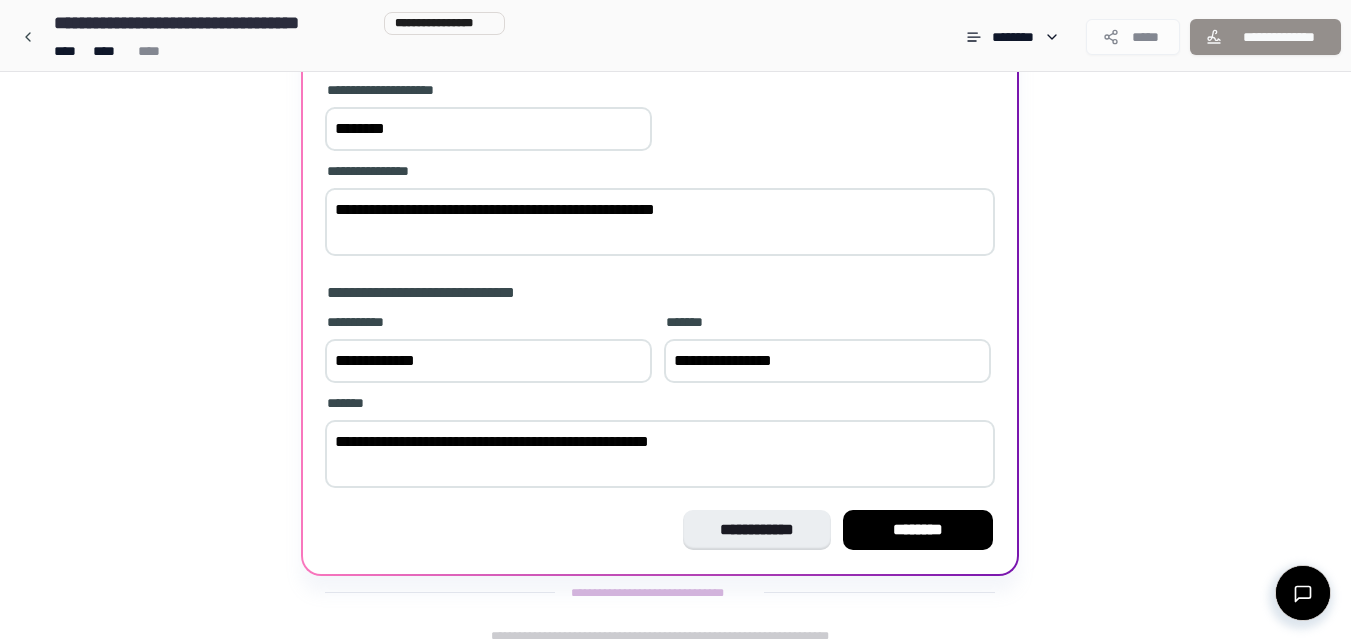 click on "**********" at bounding box center [660, 454] 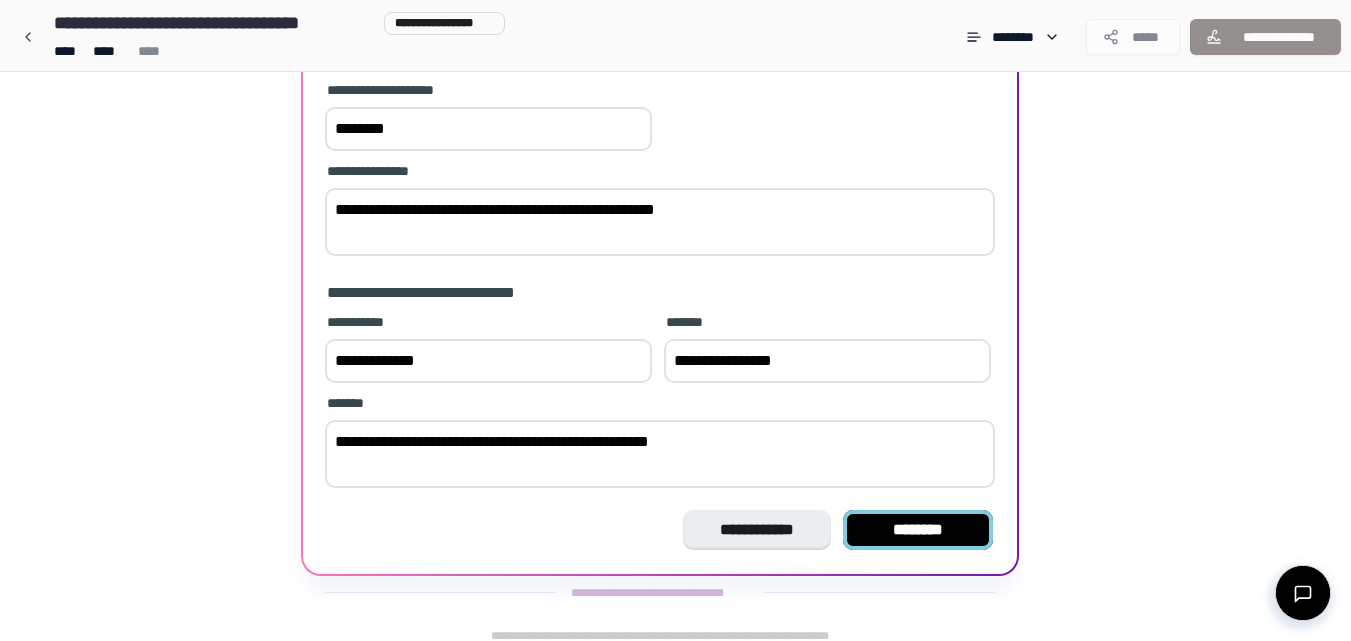 type on "**********" 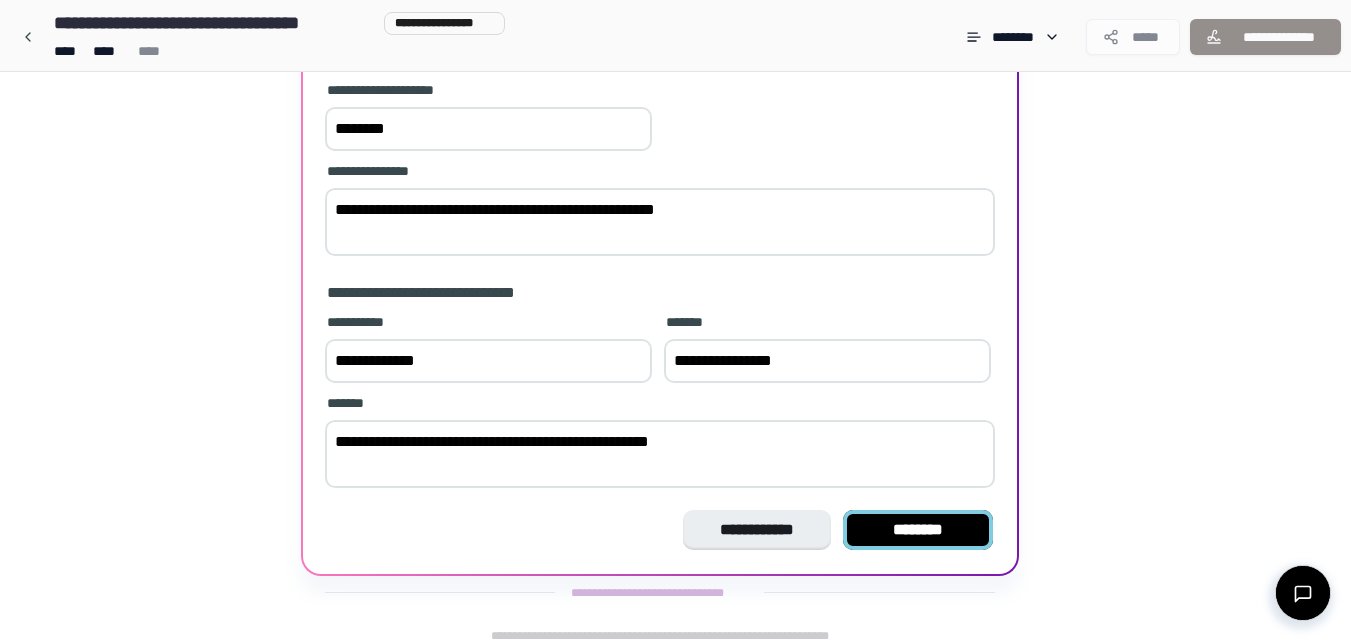 click on "********" at bounding box center [918, 530] 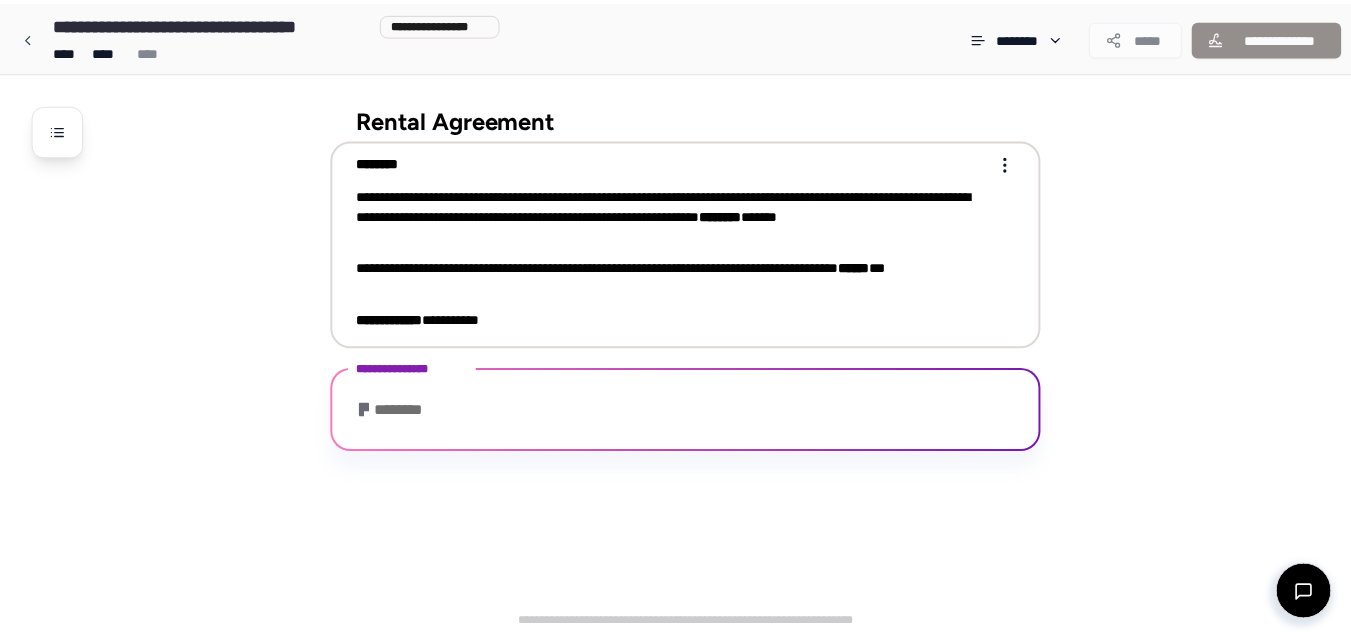 scroll, scrollTop: 106, scrollLeft: 0, axis: vertical 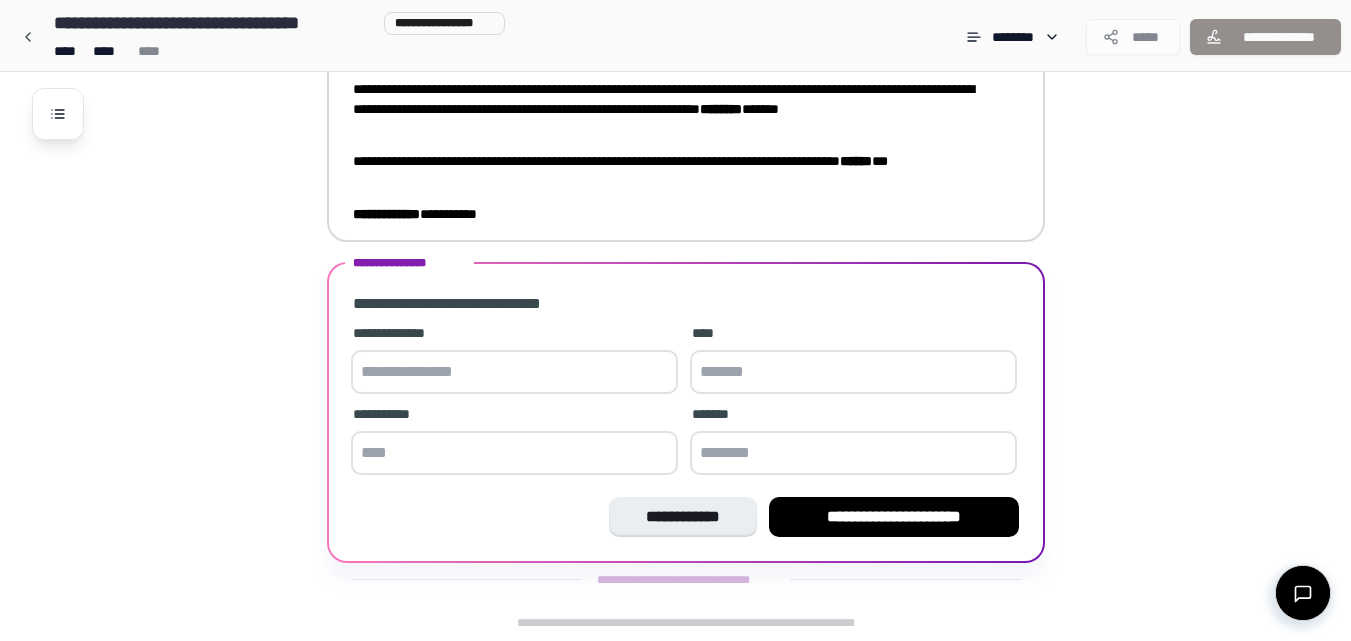 click on "[ADDRESS] [CITY], [STATE]" at bounding box center (672, 171) 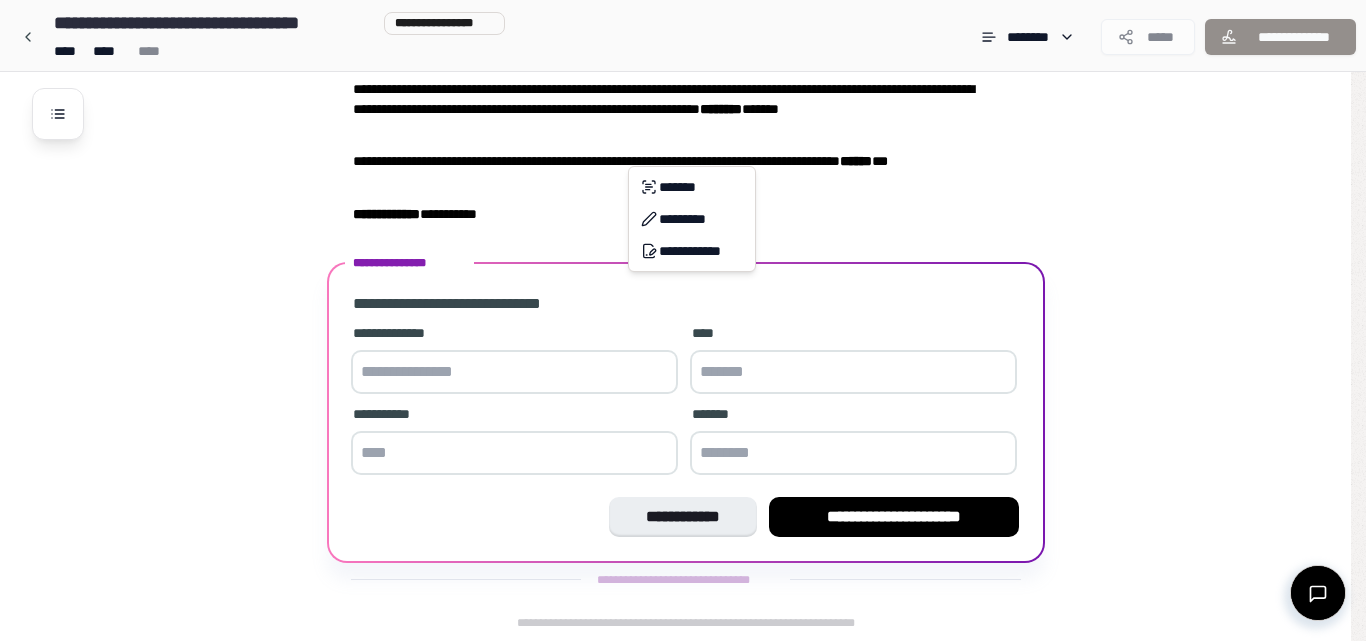 click on "Rental Agreement [LAST]
[ADDRESS] [CITY], [STATE]
[ADDRESS] [CITY], [STATE]
[ADDRESS] [CITY] [STATE] [ZIP] [COUNTRY] [PHONE] [EMAIL] [DOB] [AGE] [SSN] [DLN] [CCNUM] [PASSPORT] [COORDS] [POSTAL_CODE] [HOME_ADDRESS] [PERSONAL_GEO] [TIME_REF] [BIRTH_DATE] [PERSONAL_TIME] [ADDRESS_LINE_1] [ADDRESS_LINE_2] [CITY_NAME] [STATE_NAME] [POSTAL_CODE_VALUE] [COUNTRY_NAME] [PHONE_NUMBER] [EMAIL_ADDRESS] [DATE_OF_BIRTH] [AGE_VALUE] [SOCIAL_SECURITY_NUMBER] [DRIVER_LICENSE_NUMBER] [CREDIT_CARD_NUMBER] [PASSPORT_NUMBER] [GEOGRAPHIC_COORDINATES] [POSTAL_CODE_FORMAT] [HOME_ADDRESS_DETAILS] [PERSONAL_GEOGRAPHIC_INFO] [TIME_REFERENCE_POINT] [BIRTH_DATE_FORMAT] [PERSONAL_TIME_INDICATOR] [ADDRESS_1] [ADDRESS_2] [CITY_IDENTIFIER] [STATE_IDENTIFIER] [POSTAL_CODE_IDENTIFIER] [COUNTRY_IDENTIFIER] [PHONE_IDENTIFIER] [EMAIL_IDENTIFIER] [DOB_IDENTIFIER] [AGE_IDENTIFIER] [SSN_IDENTIFIER] [DLN_IDENTIFIER] [CCNUM_IDENTIFIER] [PASSPORT_IDENTIFIER] [COORDS_IDENTIFIER] [POSTAL_CODE_VALUE_IDENTIFIER] [HOME_ADDRESS_IDENTIFIER] [PERSONAL_GEO_IDENTIFIER] [TIME_REF_IDENTIFIER] [BIRTH_DATE_FORMAT_IDENTIFIER] [PERSONAL_TIME_INDICATOR_IDENTIFIER] [ADDRESS_IDENTIFIER_1] [ADDRESS_IDENTIFIER_2] [CITY_IDENTIFIER_NAME] [STATE_IDENTIFIER_NAME] [POSTAL_CODE_IDENTIFIER_VALUE] [COUNTRY_IDENTIFIER_NAME] [PHONE_IDENTIFIER_NUMBER] [EMAIL_IDENTIFIER_ADDRESS] [DOB_IDENTIFIER_FORMAT] [AGE_IDENTIFIER_VALUE] [SSN_IDENTIFIER_FORMAT] [DLN_IDENTIFIER_FORMAT] [CCNUM_IDENTIFIER_FORMAT] [PASSPORT_IDENTIFIER_FORMAT] [COORDS_IDENTIFIER_FORMAT] [POSTAL_CODE_FORMAT_IDENTIFIER] [HOME_ADDRESS_IDENTIFIER_DETAILS] [PERSONAL_GEO_IDENTIFIER_INFO] [TIME_REF_IDENTIFIER_POINT] [BIRTH_DATE_FORMAT_IDENTIFIER_FORMAT] [PERSONAL_TIME_INDICATOR_IDENTIFIER_INDICATOR]
[FIRST] [LAST] [ADDRESS] [CITY], [STATE] [ZIP] [COUNTRY] [PHONE] [EMAIL] [DOB] [AGE] [SSN] [DLN] [CCNUM] [PASSPORT] [COORDS] [POSTAL_CODE] [HOME_ADDRESS] [PERSONAL_GEO] [TIME_REF] [BIRTH_DATE] [PERSONAL_TIME] [ADDRESS_LINE_1] [ADDRESS_LINE_2] [CITY_NAME] [STATE_NAME] [POSTAL_CODE_VALUE] [COUNTRY_NAME] [PHONE_NUMBER] [EMAIL_ADDRESS] [DATE_OF_BIRTH] [AGE_VALUE] [SOCIAL_SECURITY_NUMBER] [DRIVER_LICENSE_NUMBER] [CREDIT_CARD_NUMBER] [PASSPORT_NUMBER] [GEOGRAPHIC_COORDINATES] [POSTAL_CODE_FORMAT] [HOME_ADDRESS_DETAILS] [PERSONAL_GEOGRAPHIC_INFO] [TIME_REFERENCE_POINT] [BIRTH_DATE_FORMAT] [PERSONAL_TIME_INDICATOR] [ADDRESS_1] [ADDRESS_2] [CITY_IDENTIFIER] [STATE_IDENTIFIER] [POSTAL_CODE_IDENTIFIER] [COUNTRY_IDENTIFIER] [PHONE_IDENTIFIER] [EMAIL_IDENTIFIER] [DOB_IDENTIFIER] [AGE_IDENTIFIER] [SSN_IDENTIFIER] [DLN_IDENTIFIER] [CCNUM_IDENTIFIER] [PASSPORT_IDENTIFIER] [COORDS_IDENTIFIER] [POSTAL_CODE_VALUE_IDENTIFIER] [HOME_ADDRESS_IDENTIFIER] [PERSONAL_GEO_IDENTIFIER] [TIME_REF_IDENTIFIER] [BIRTH_DATE_FORMAT_IDENTIFIER] [PERSONAL_TIME_INDICATOR_IDENTIFIER] [ADDRESS_IDENTIFIER_1] [ADDRESS_IDENTIFIER_2] [CITY_IDENTIFIER_NAME] [STATE_IDENTIFIER_NAME] [POSTAL_CODE_IDENTIFIER_VALUE] [COUNTRY_IDENTIFIER_NAME] [PHONE_IDENTIFIER_NUMBER] [EMAIL_IDENTIFIER_ADDRESS] [DOB_IDENTIFIER_FORMAT] [AGE_IDENTIFIER_VALUE] [SSN_IDENTIFIER_FORMAT] [DLN_IDENTIFIER_FORMAT] [CCNUM_IDENTIFIER_FORMAT] [PASSPORT_IDENTIFIER_FORMAT] [COORDS_IDENTIFIER_FORMAT] [POSTAL_CODE_FORMAT_IDENTIFIER] [HOME_ADDRESS_IDENTIFIER_DETAILS] [PERSONAL_GEO_IDENTIFIER_INFO] [TIME_REF_IDENTIFIER_POINT] [BIRTH_DATE_FORMAT_IDENTIFIER_FORMAT] [PERSONAL_TIME_INDICATOR_IDENTIFIER_INDICATOR]" at bounding box center (683, 267) 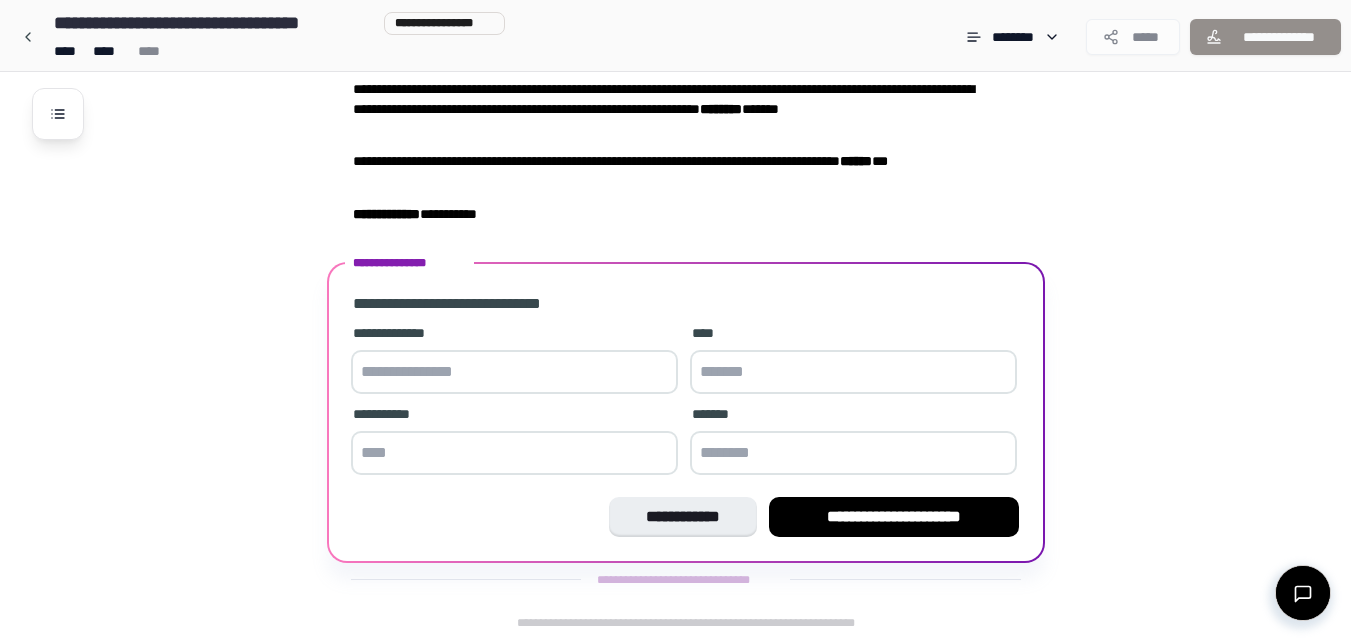 click at bounding box center (514, 372) 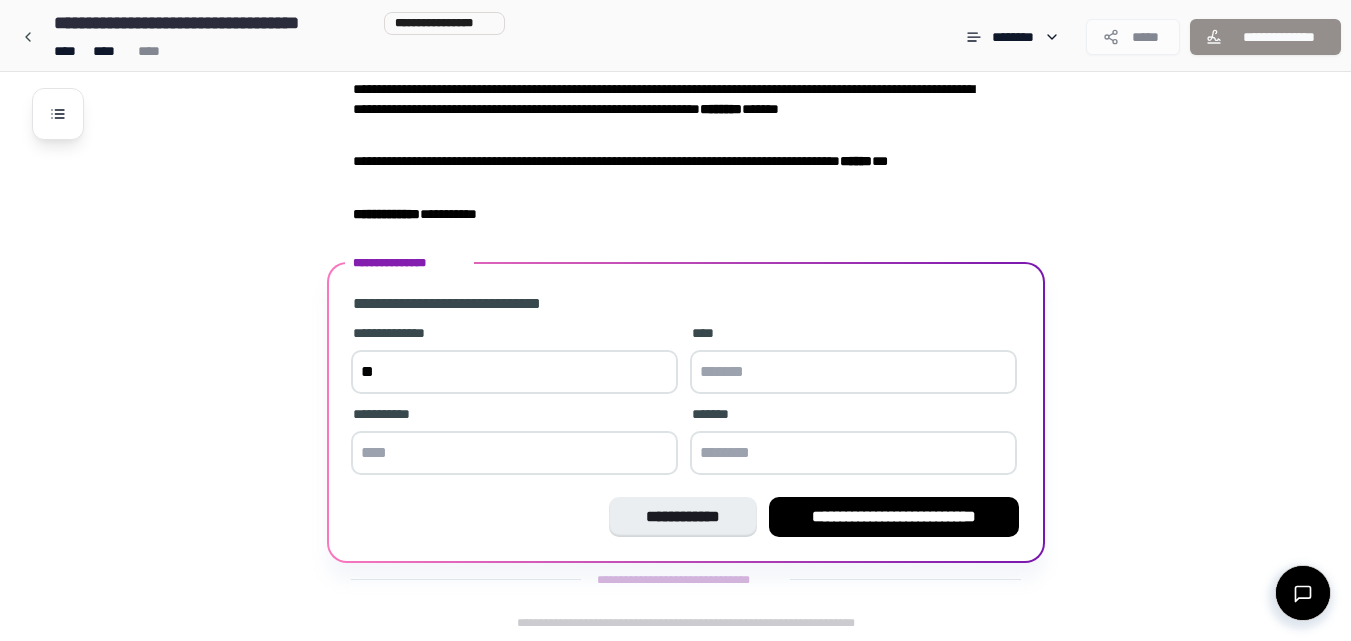 type on "*" 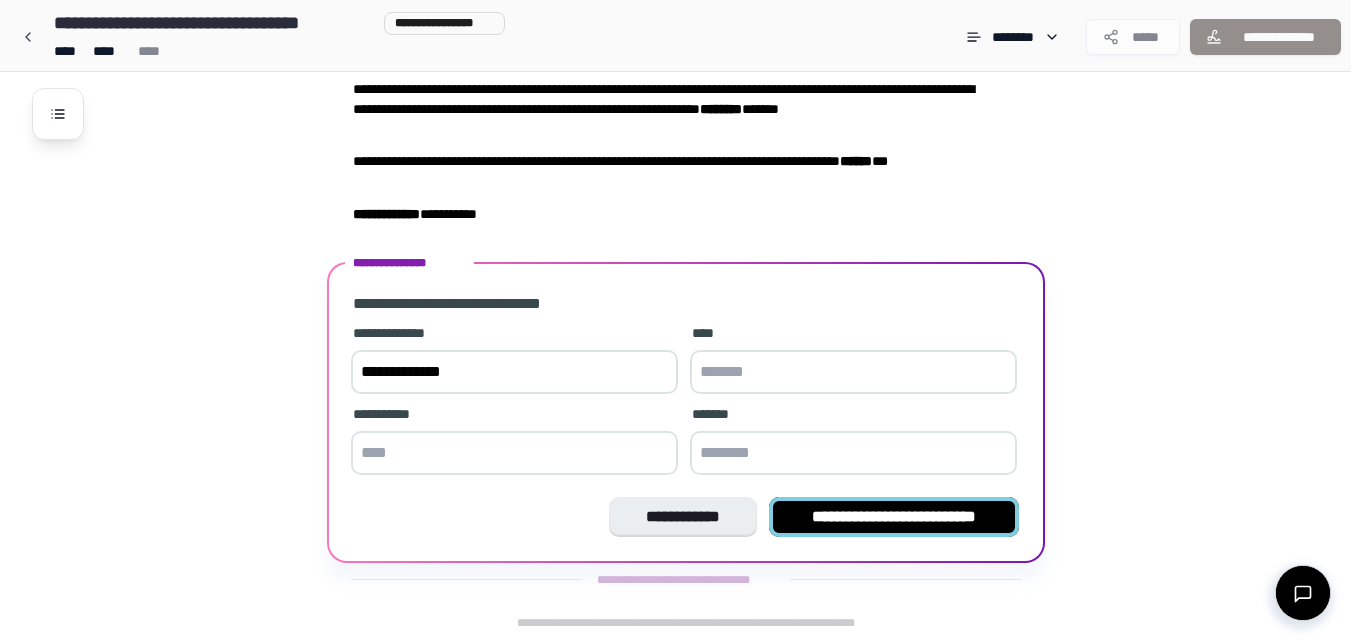type on "**********" 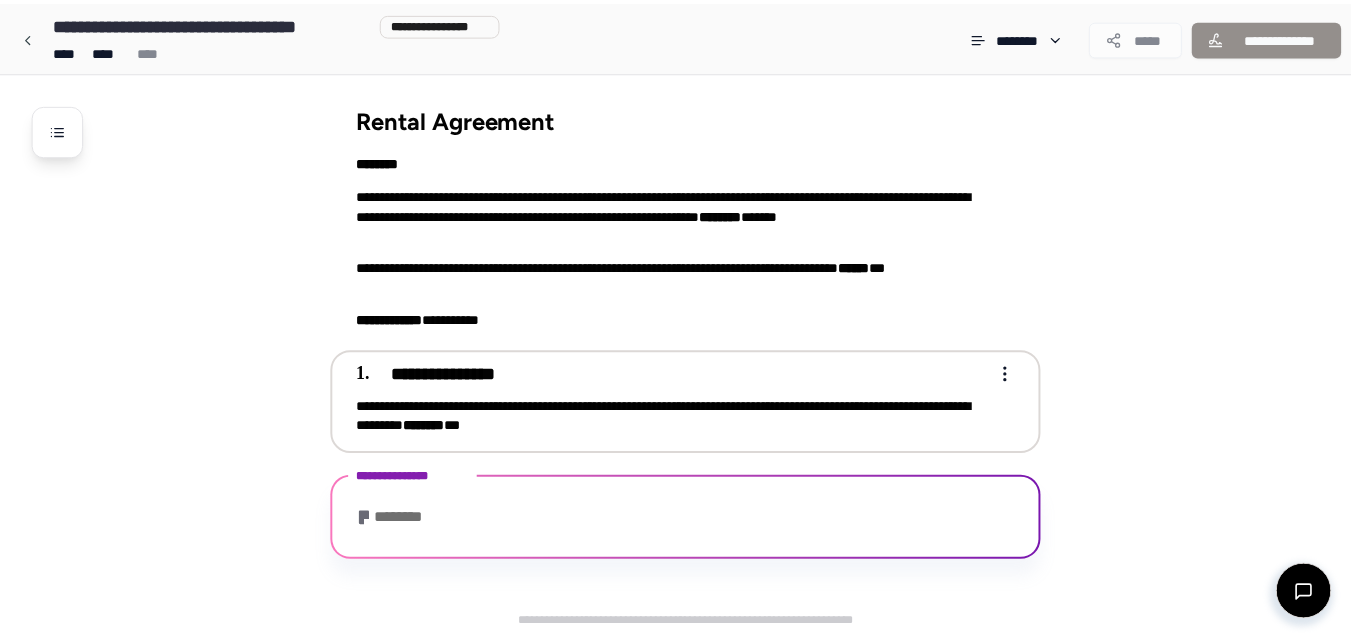 scroll, scrollTop: 40, scrollLeft: 0, axis: vertical 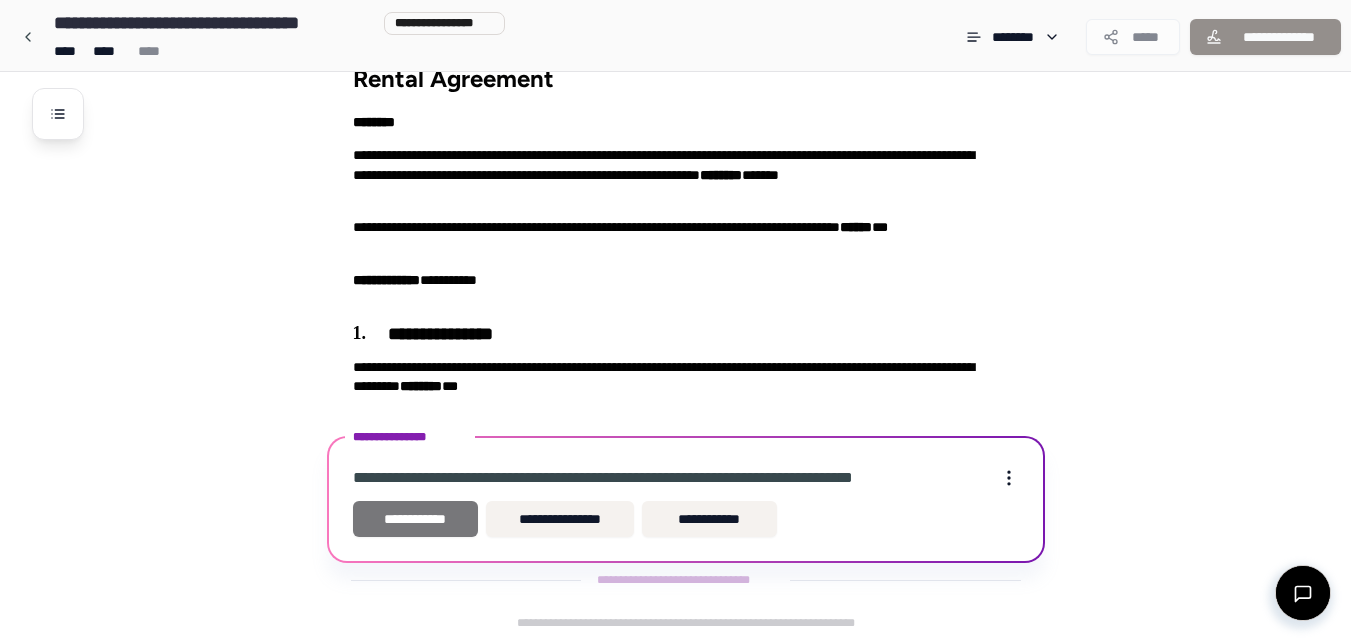 click on "**********" at bounding box center (416, 519) 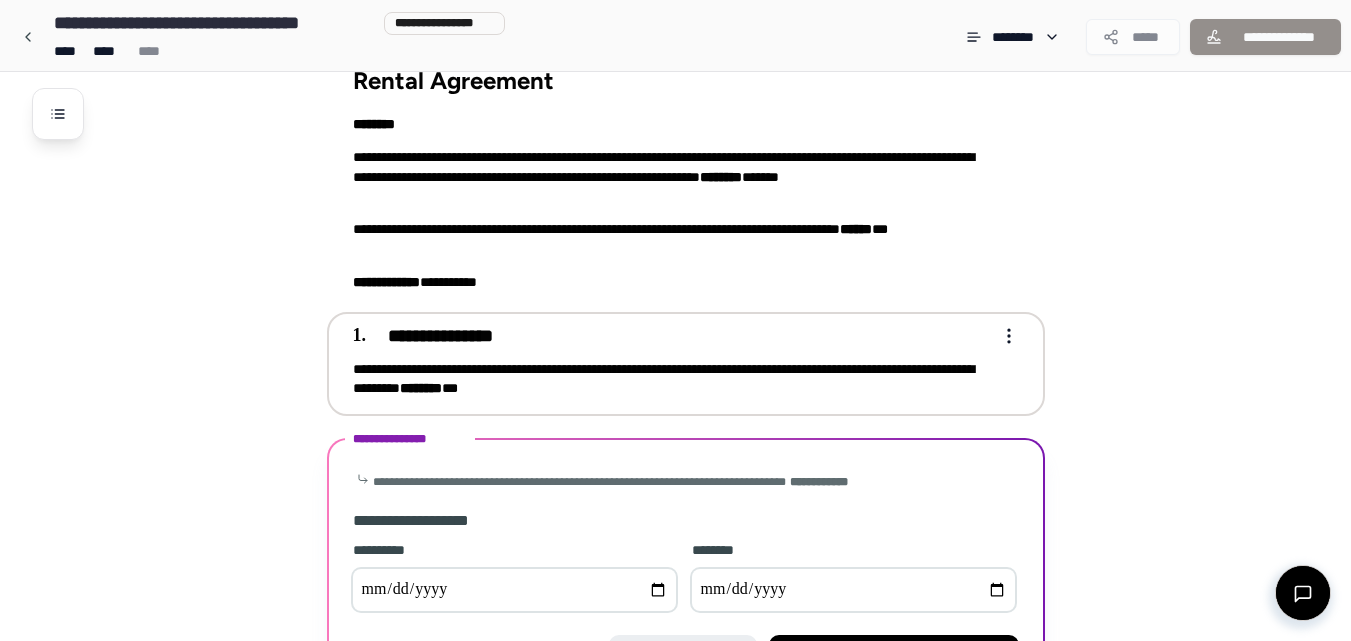 scroll, scrollTop: 176, scrollLeft: 0, axis: vertical 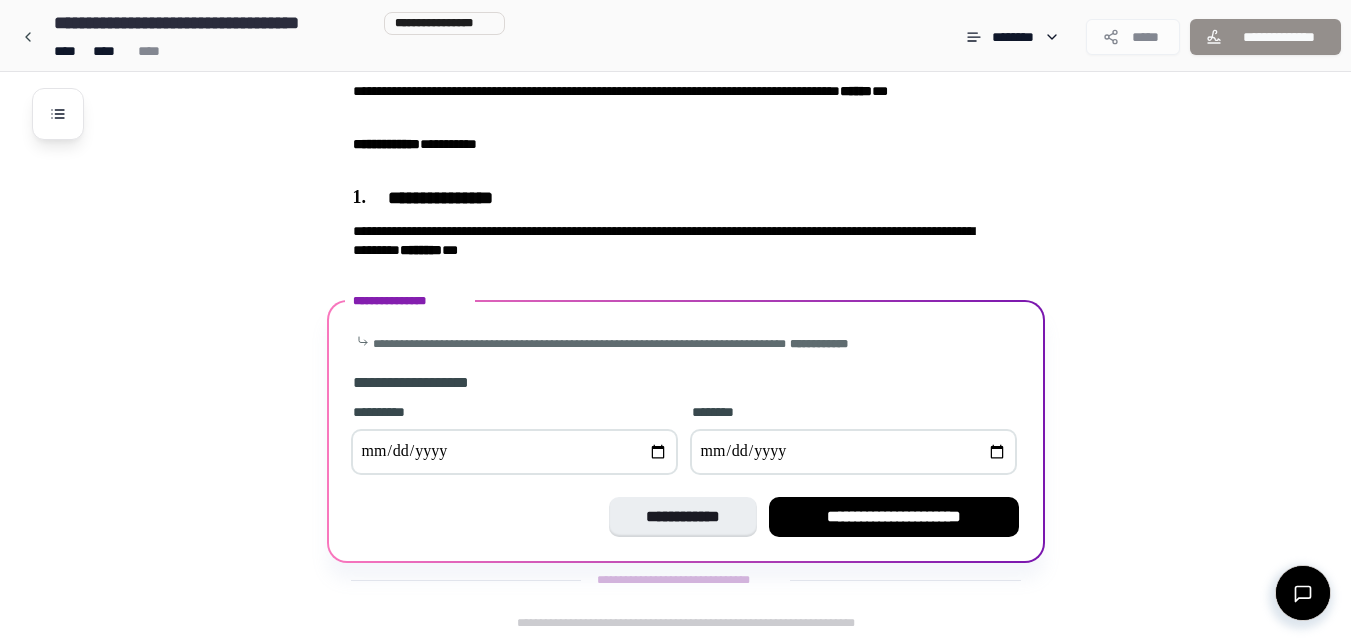 click at bounding box center [514, 452] 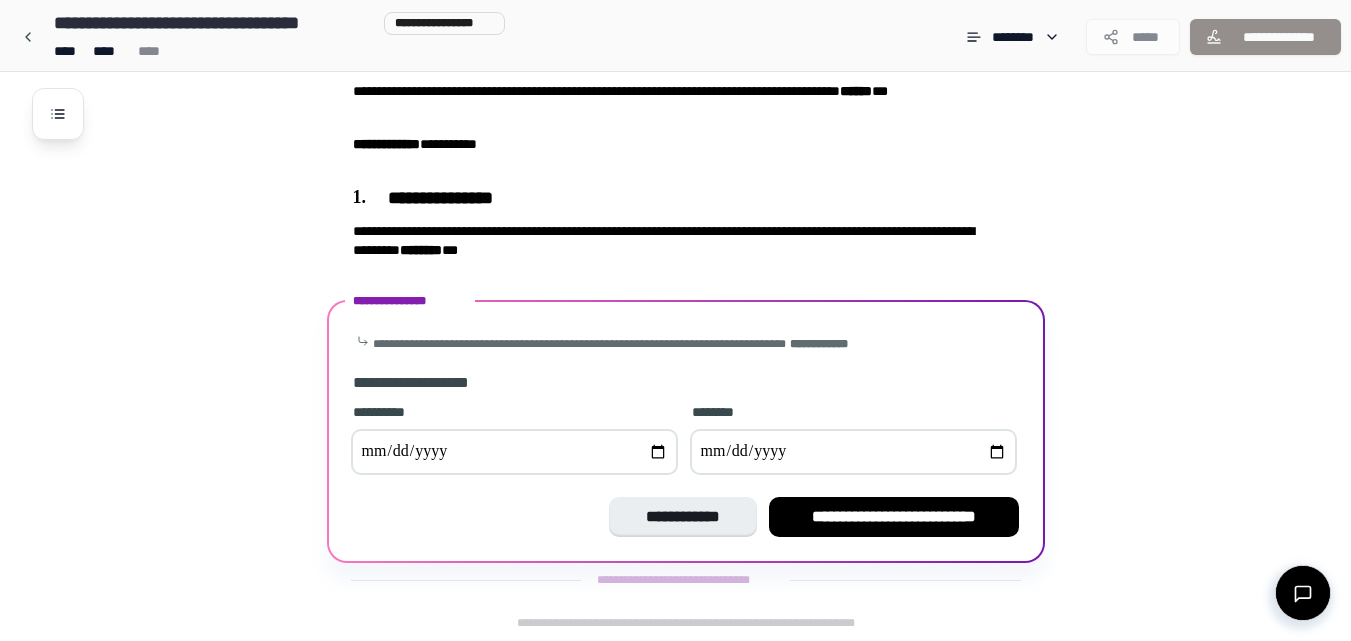 type on "**********" 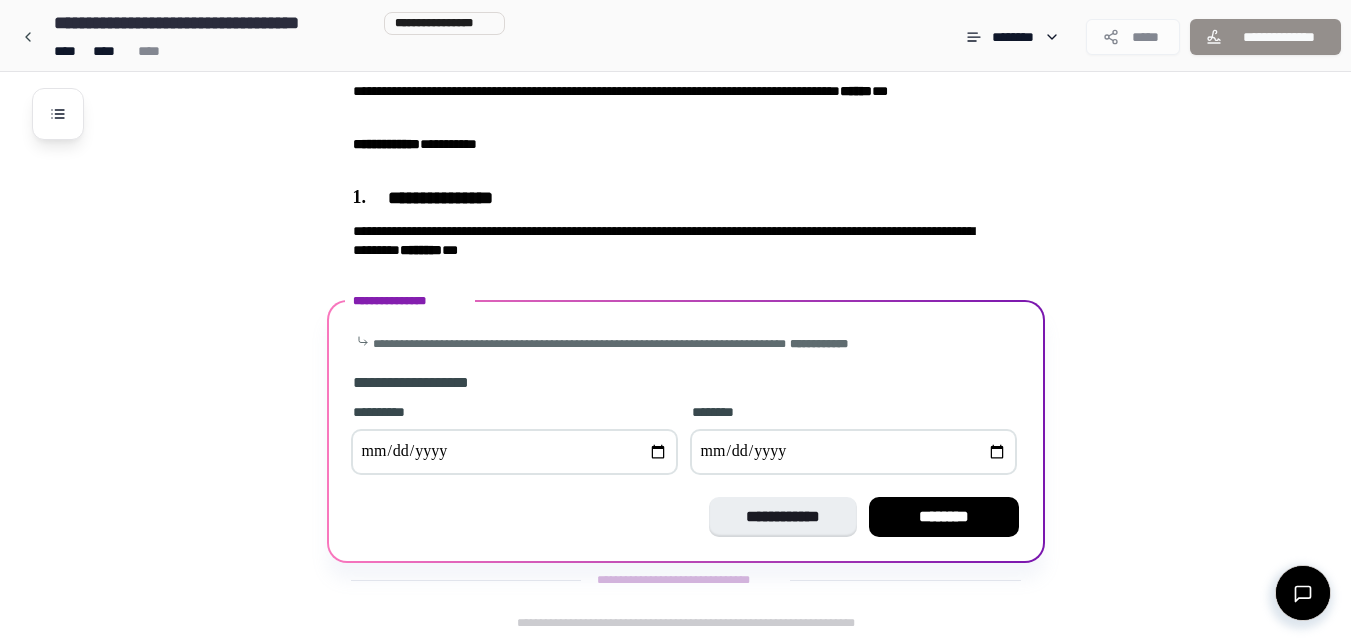 type on "**********" 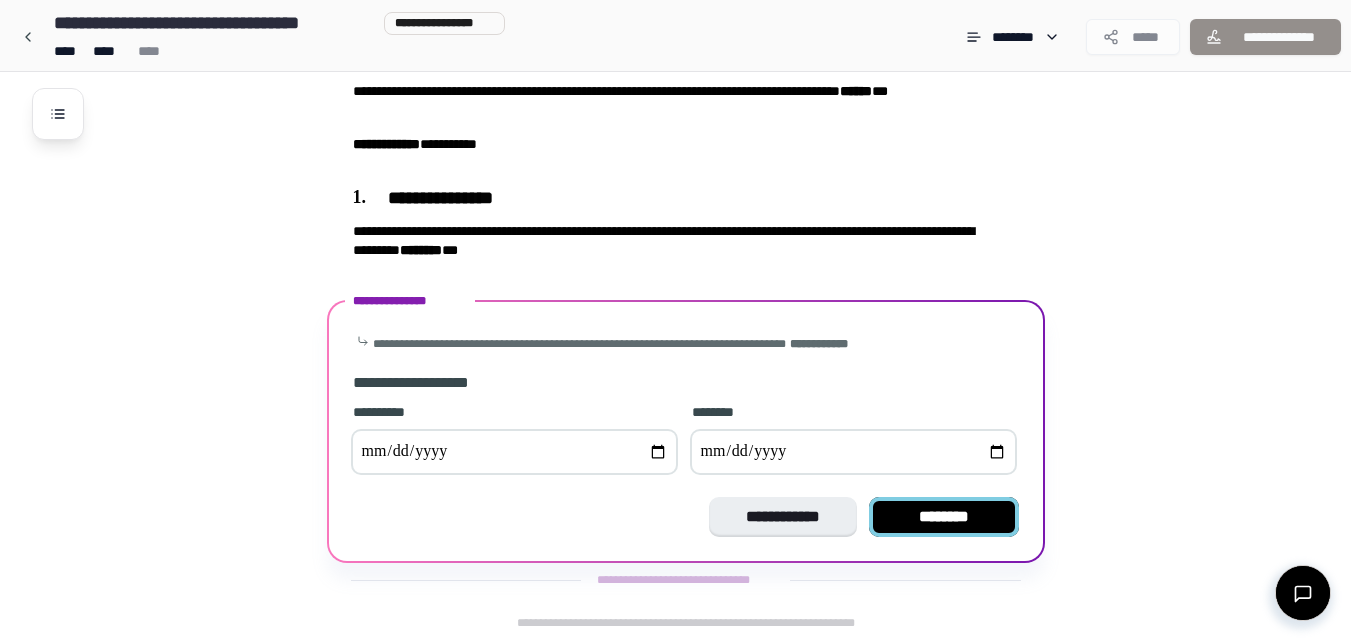 click on "********" at bounding box center [944, 517] 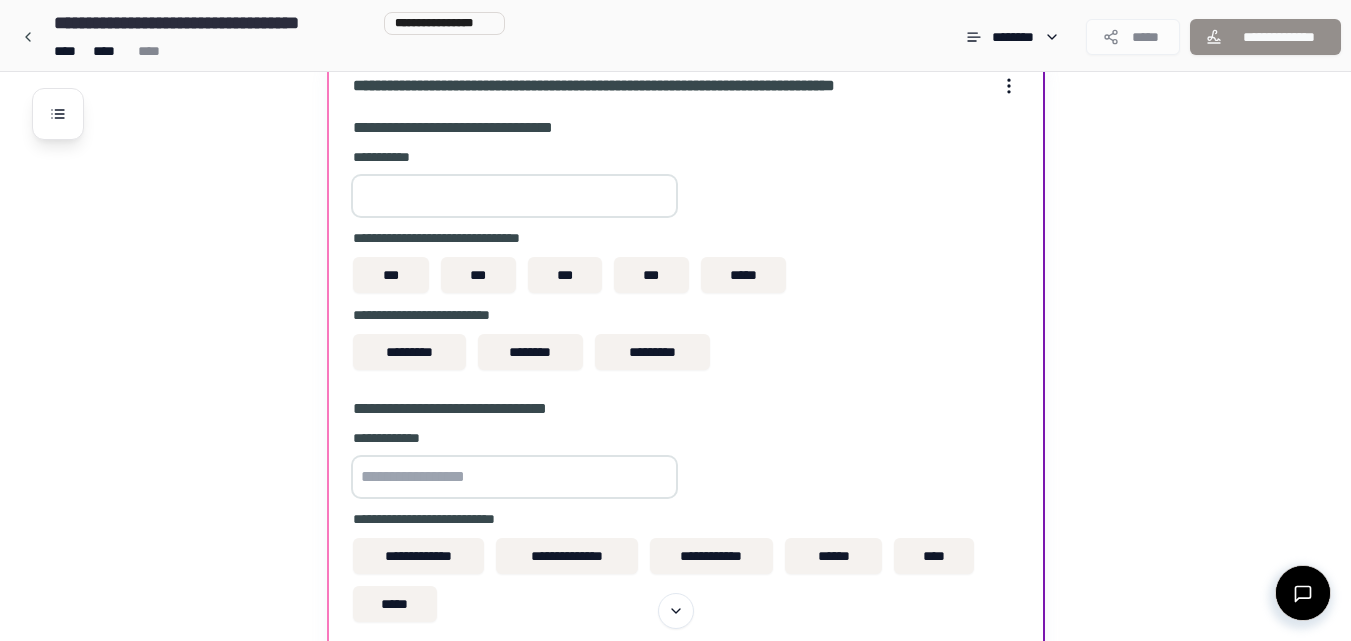 scroll, scrollTop: 800, scrollLeft: 0, axis: vertical 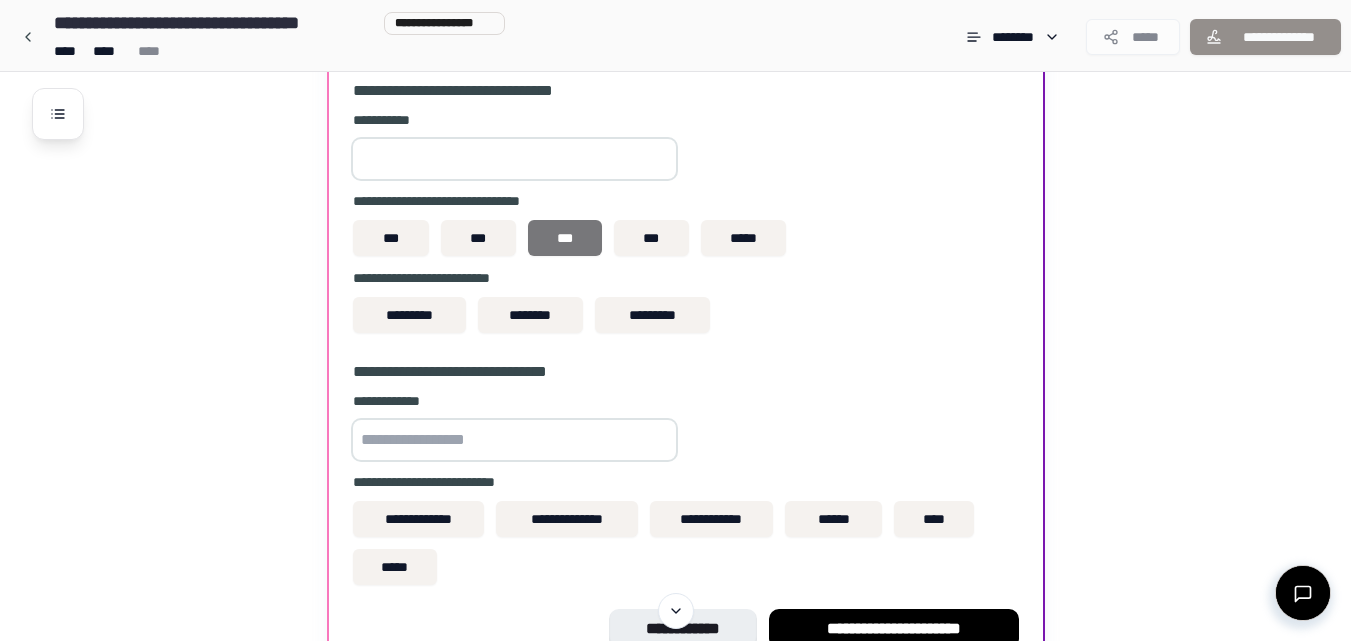 click on "***" at bounding box center [565, 238] 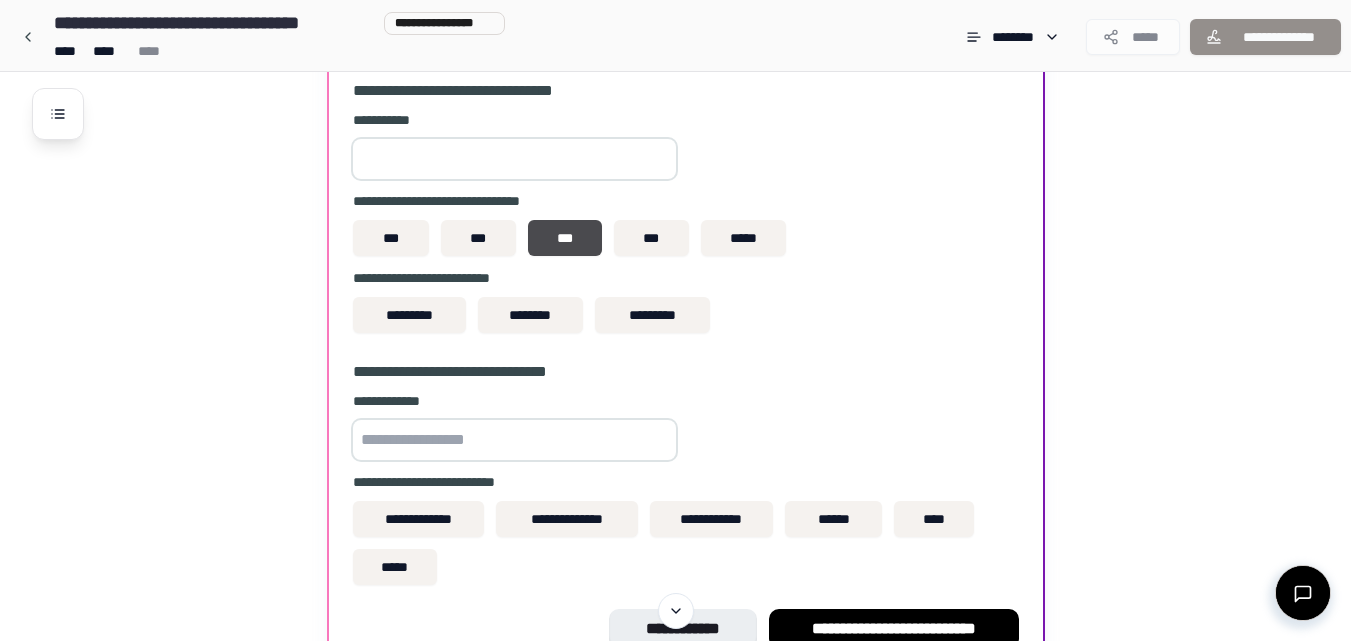 click at bounding box center [514, 159] 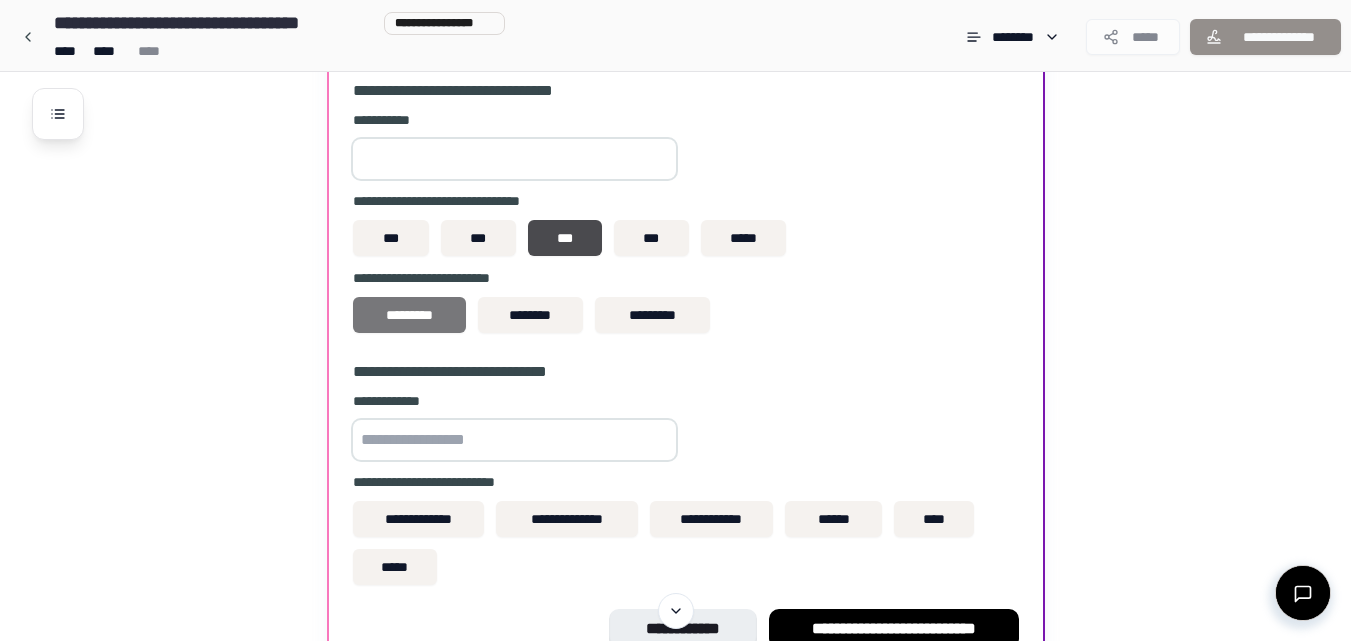 type on "*****" 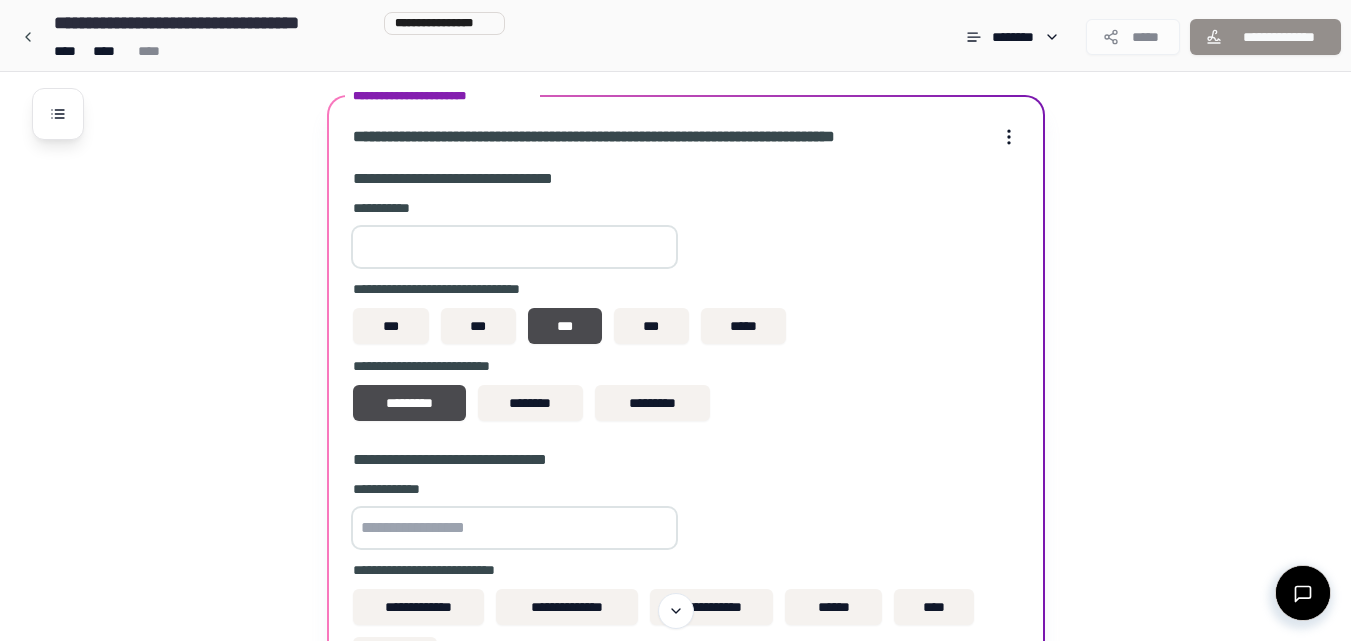 scroll, scrollTop: 912, scrollLeft: 0, axis: vertical 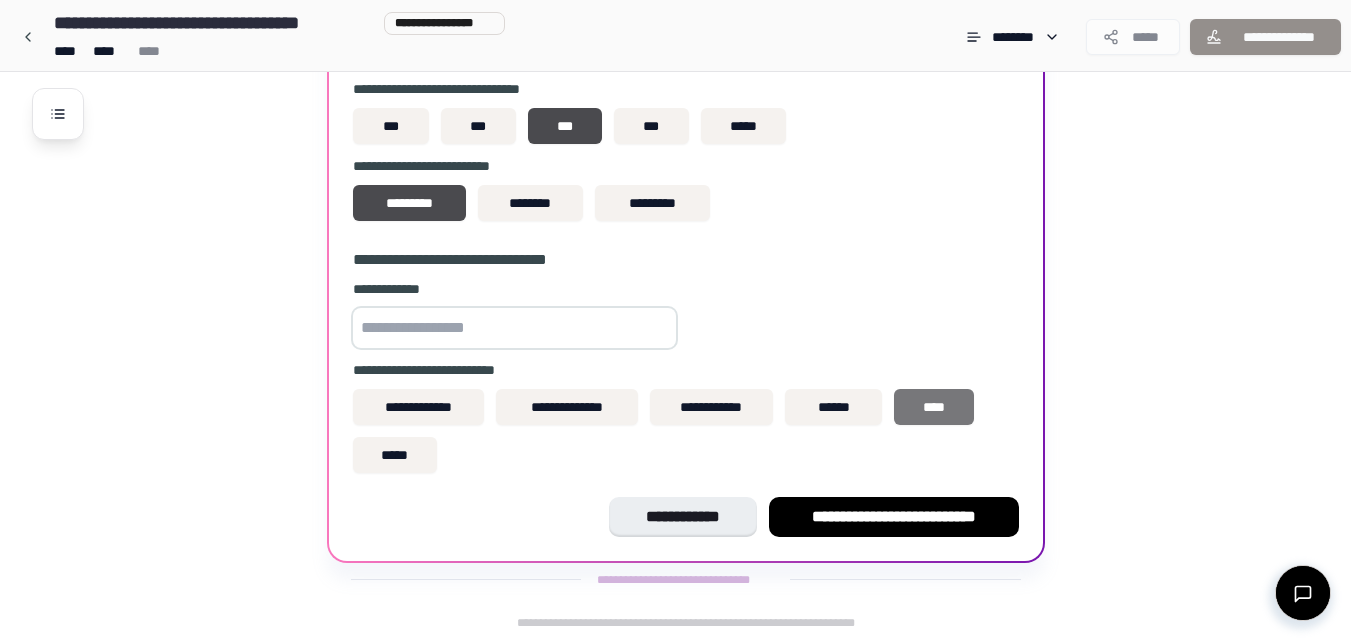 click on "****" at bounding box center [934, 407] 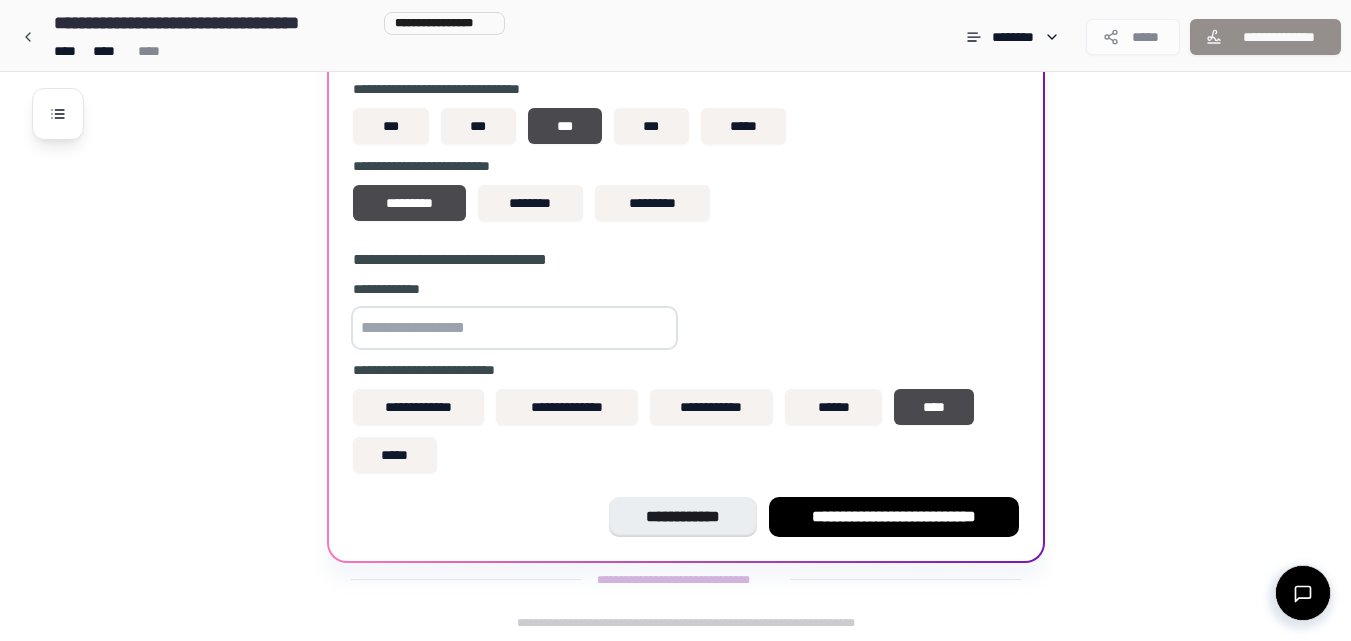 click at bounding box center [514, 328] 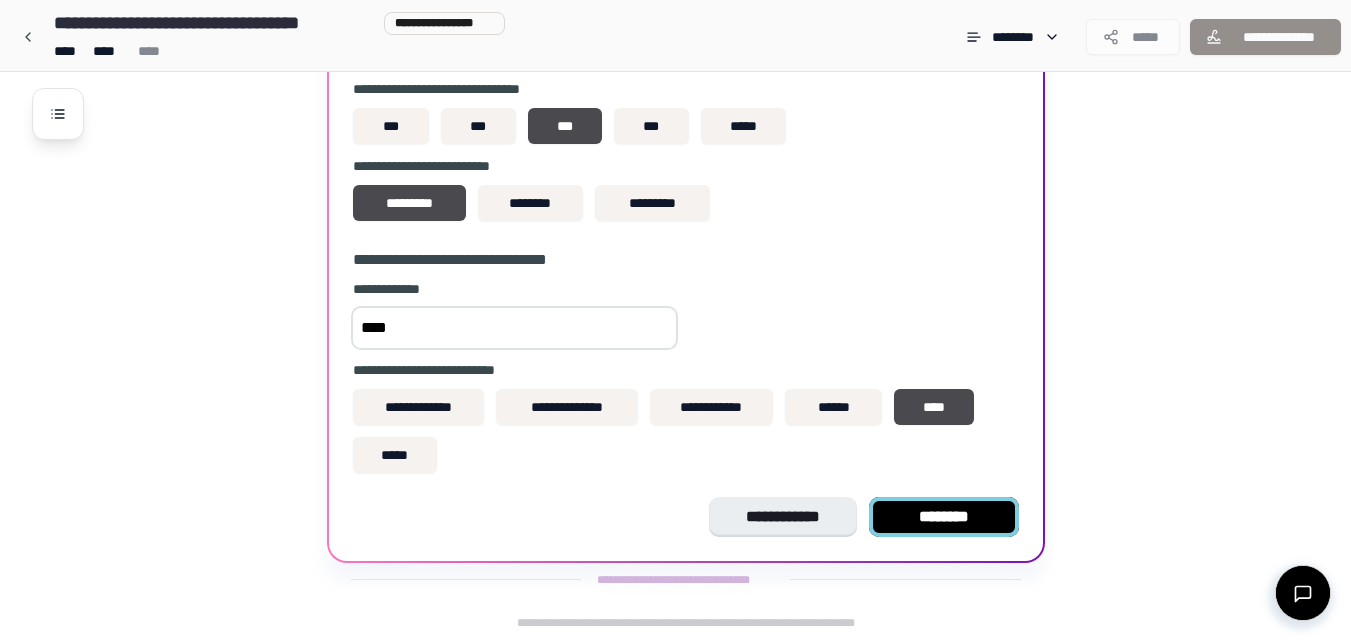 type on "****" 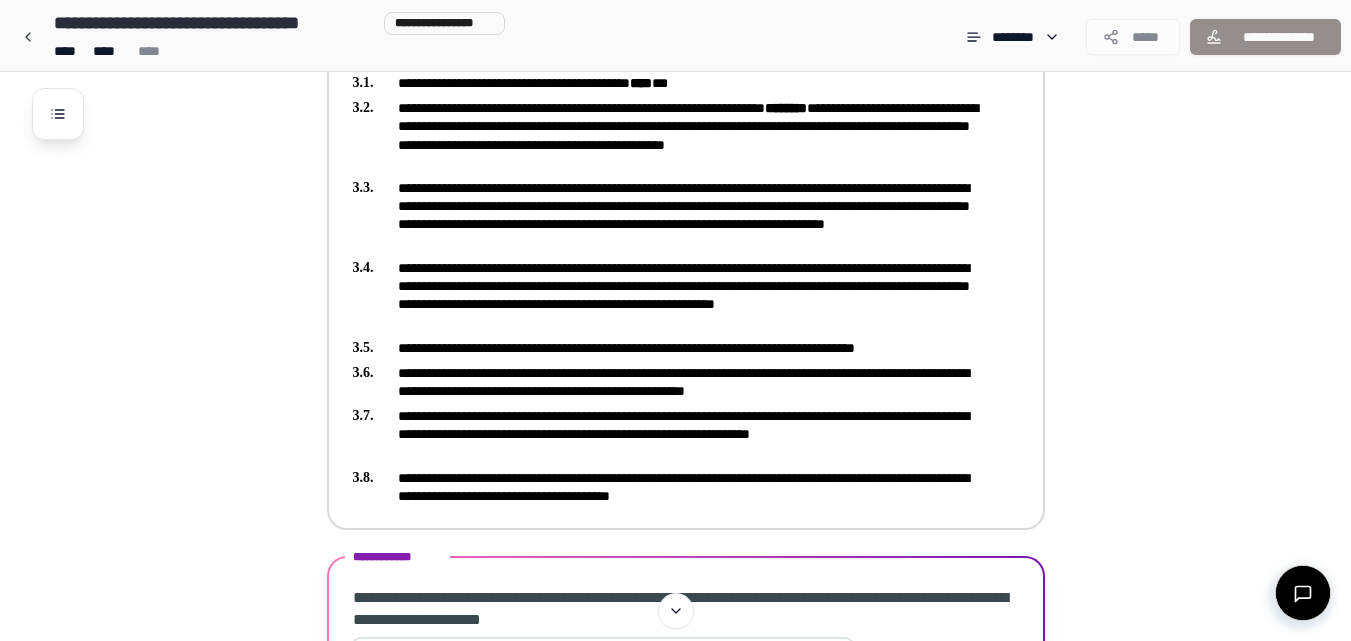 scroll, scrollTop: 965, scrollLeft: 0, axis: vertical 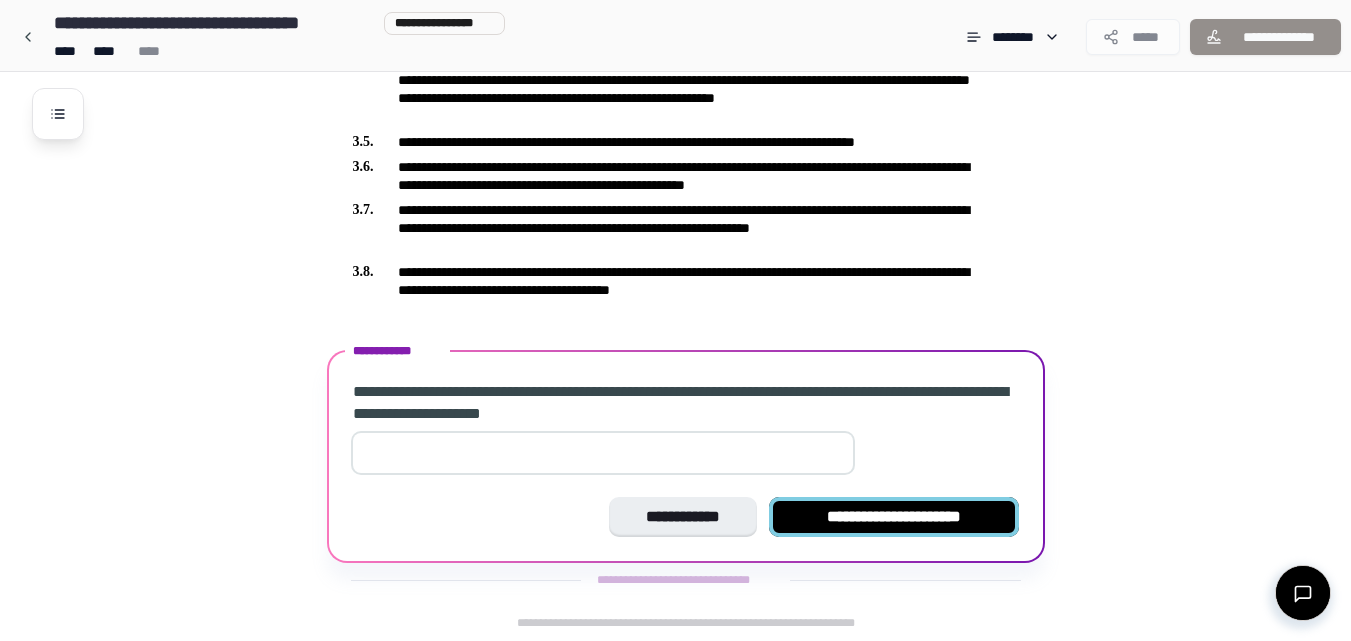 click on "**********" at bounding box center [894, 517] 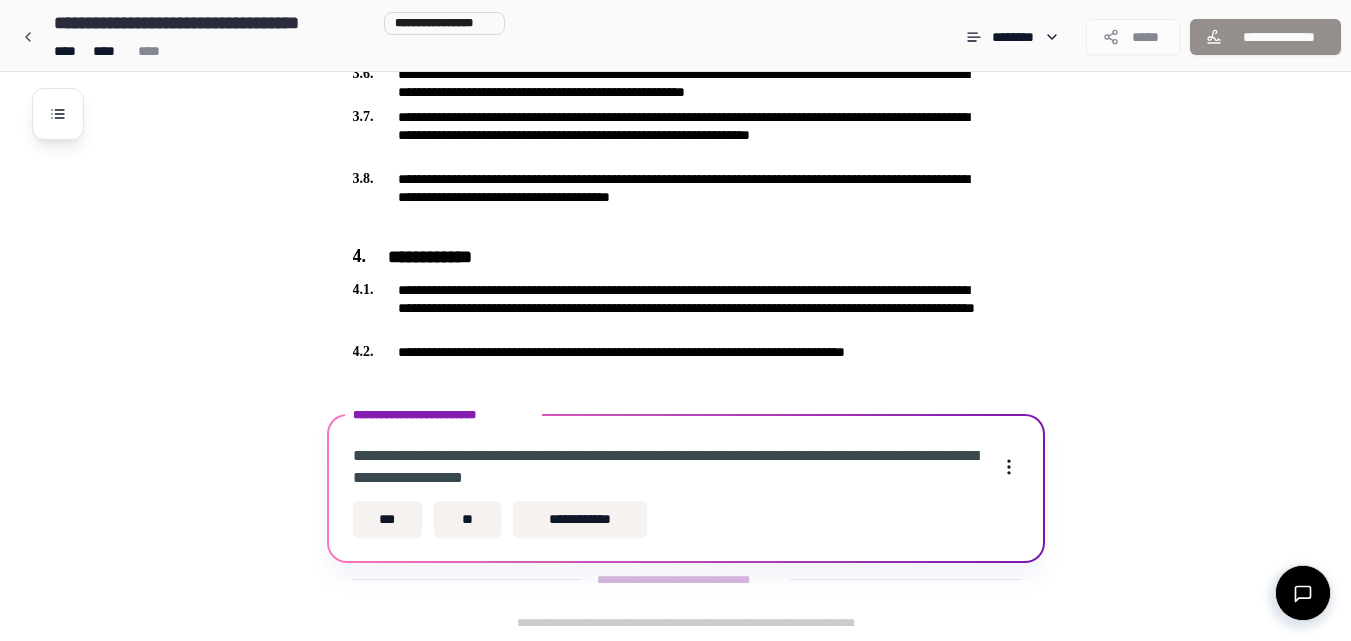 scroll, scrollTop: 1058, scrollLeft: 0, axis: vertical 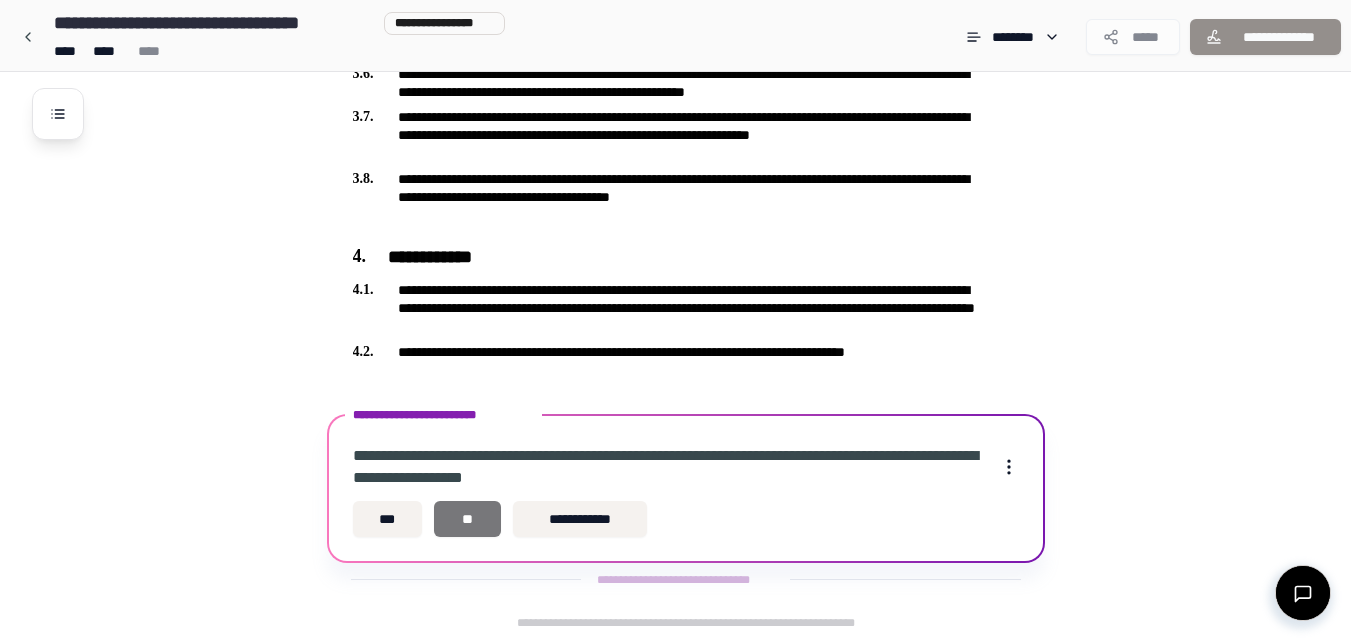 click on "**" at bounding box center [467, 519] 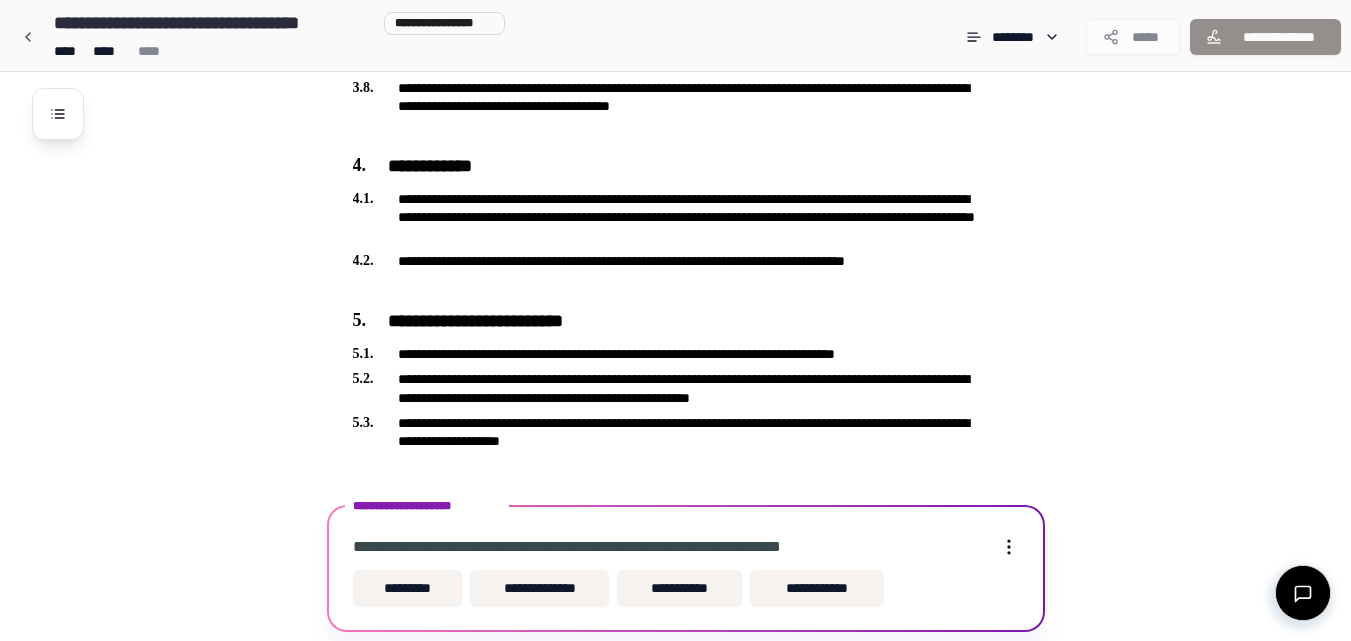scroll, scrollTop: 1218, scrollLeft: 0, axis: vertical 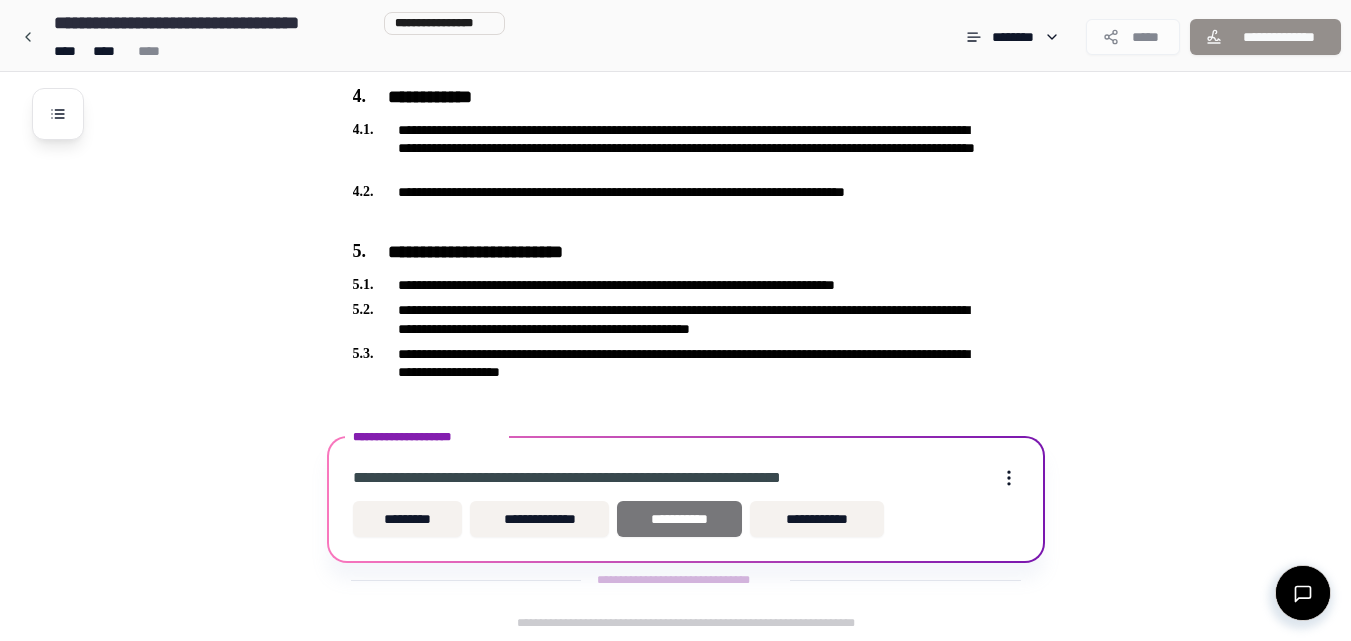 click on "**********" at bounding box center [679, 519] 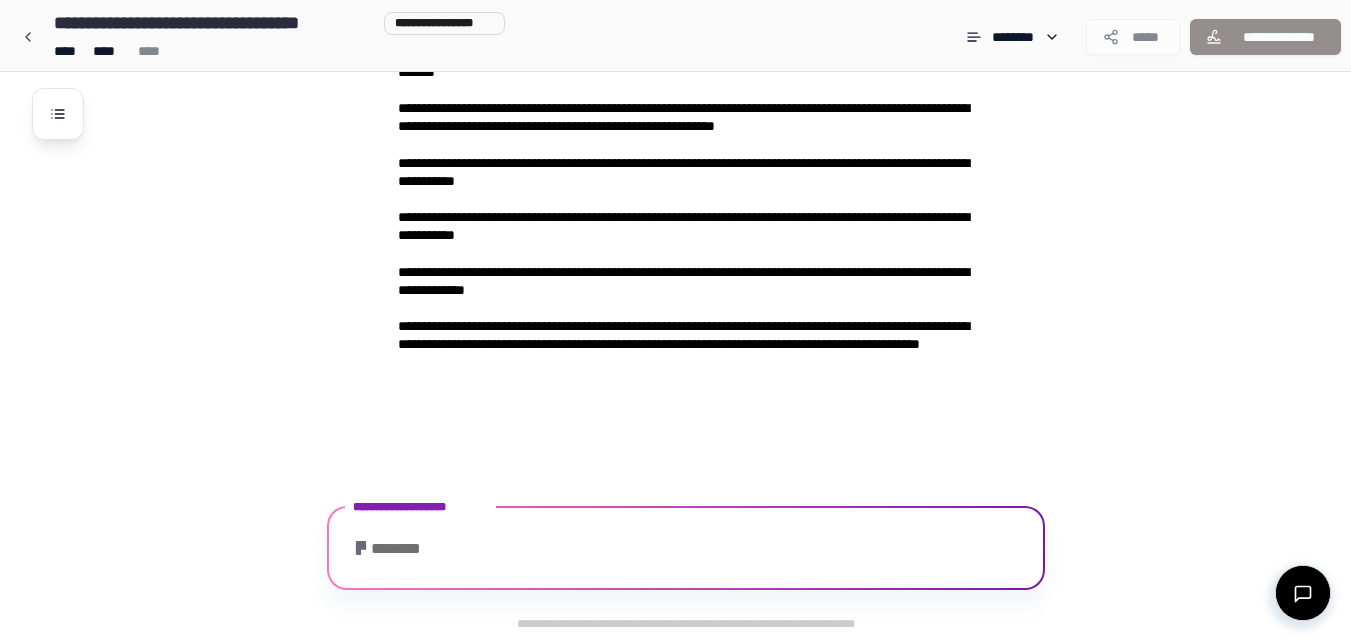 scroll, scrollTop: 2927, scrollLeft: 0, axis: vertical 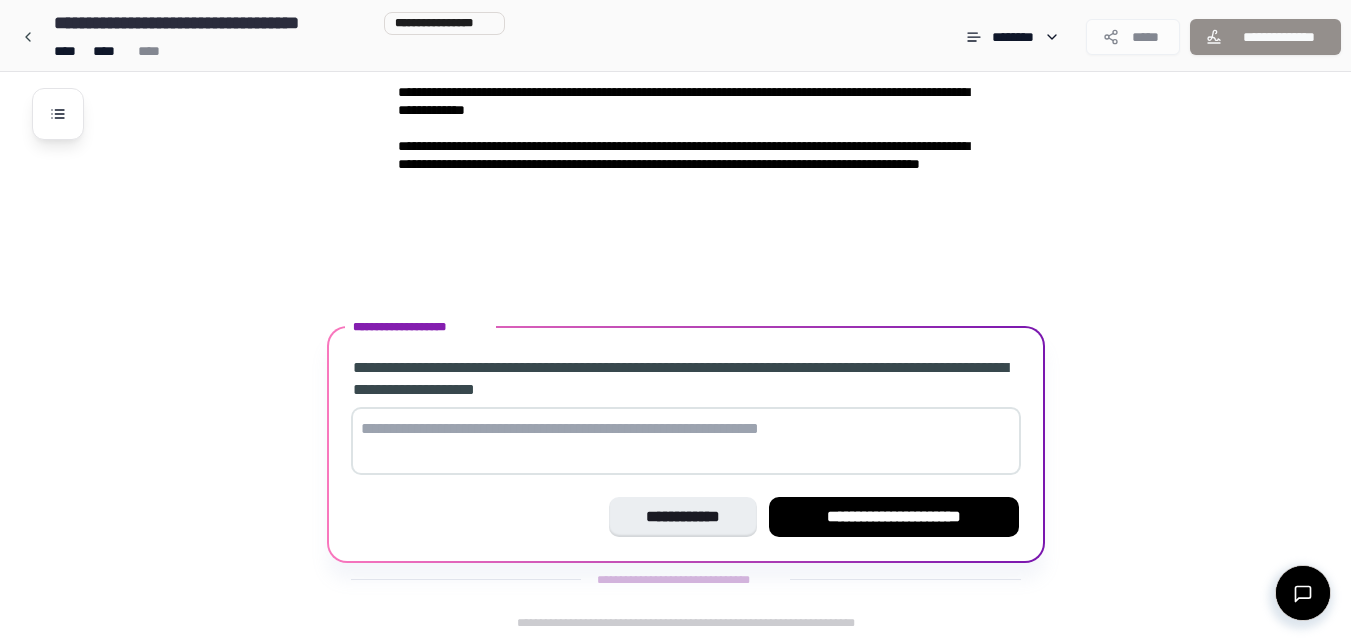 click at bounding box center (686, 441) 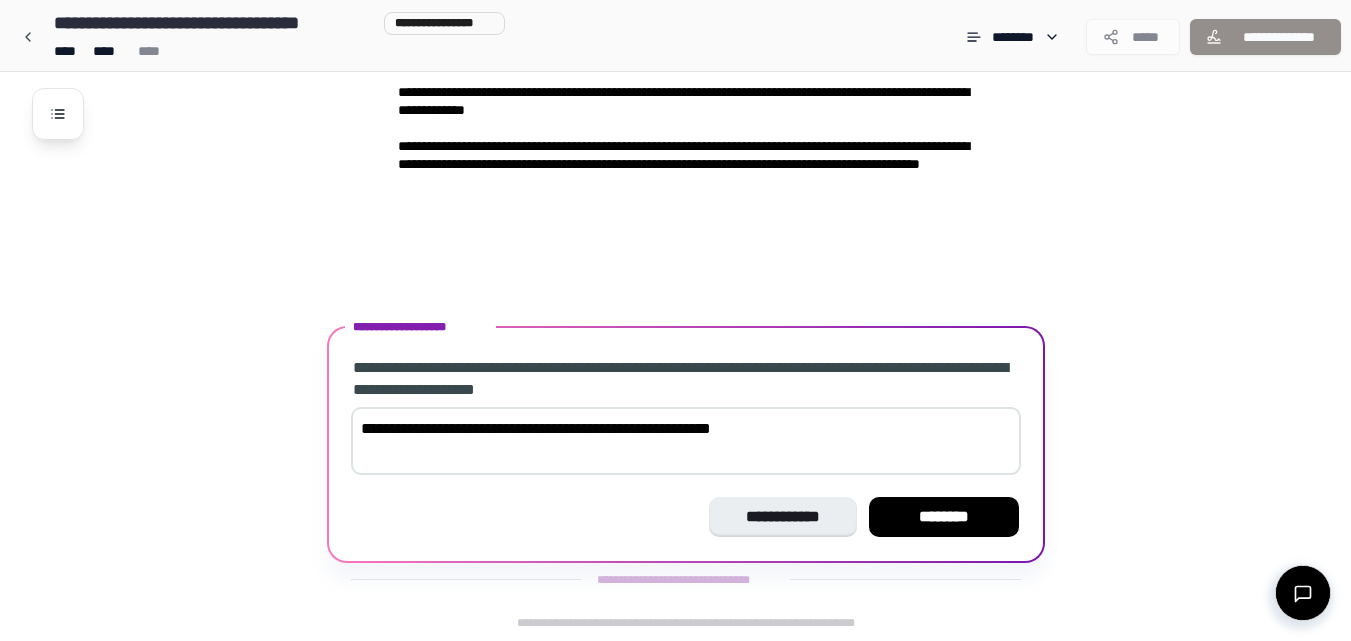 type on "**********" 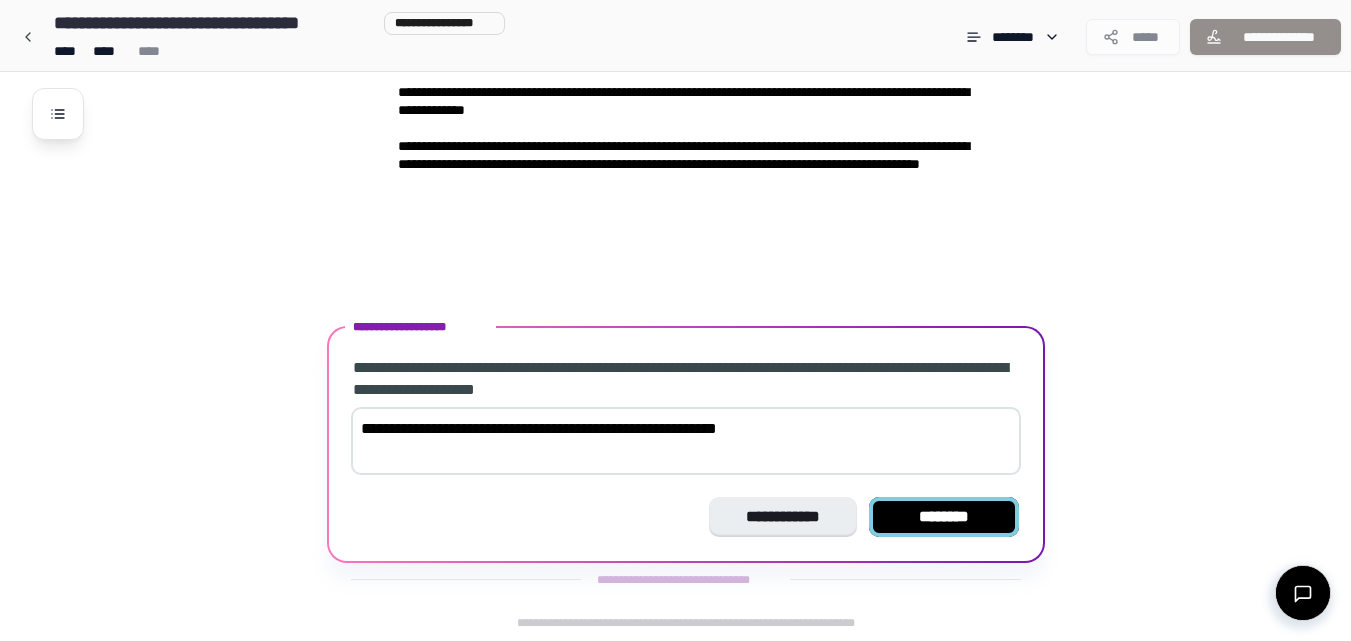 click on "********" at bounding box center (944, 517) 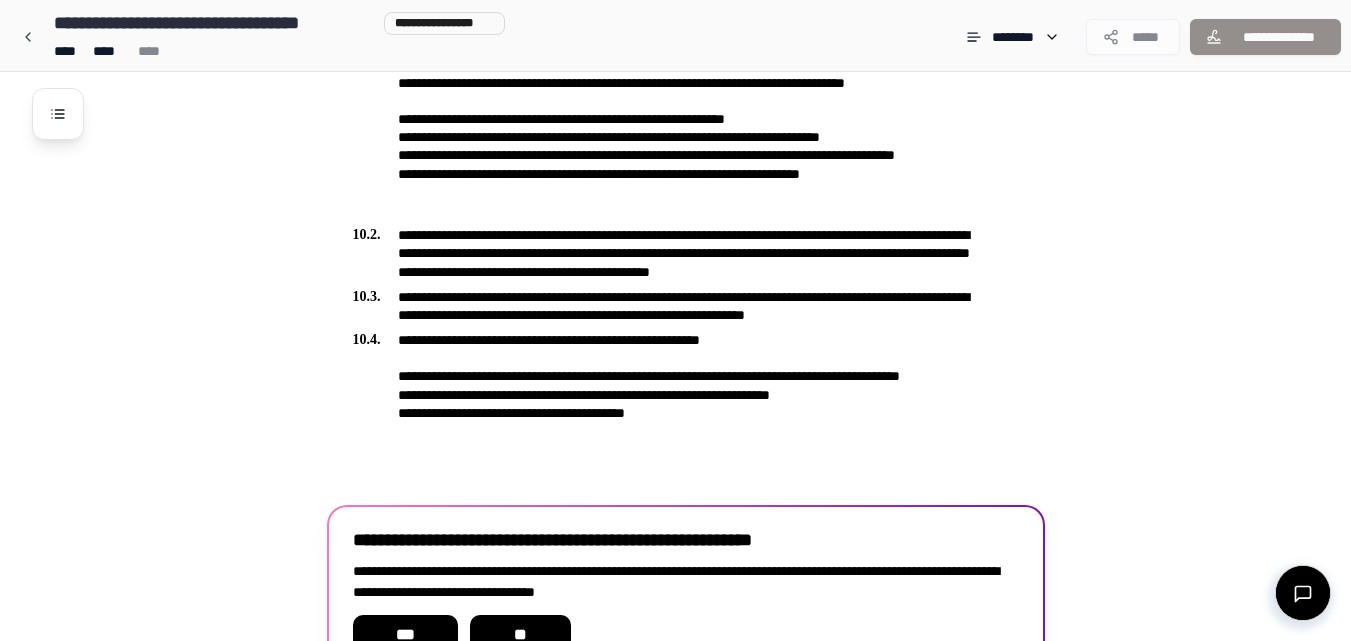 scroll, scrollTop: 3568, scrollLeft: 0, axis: vertical 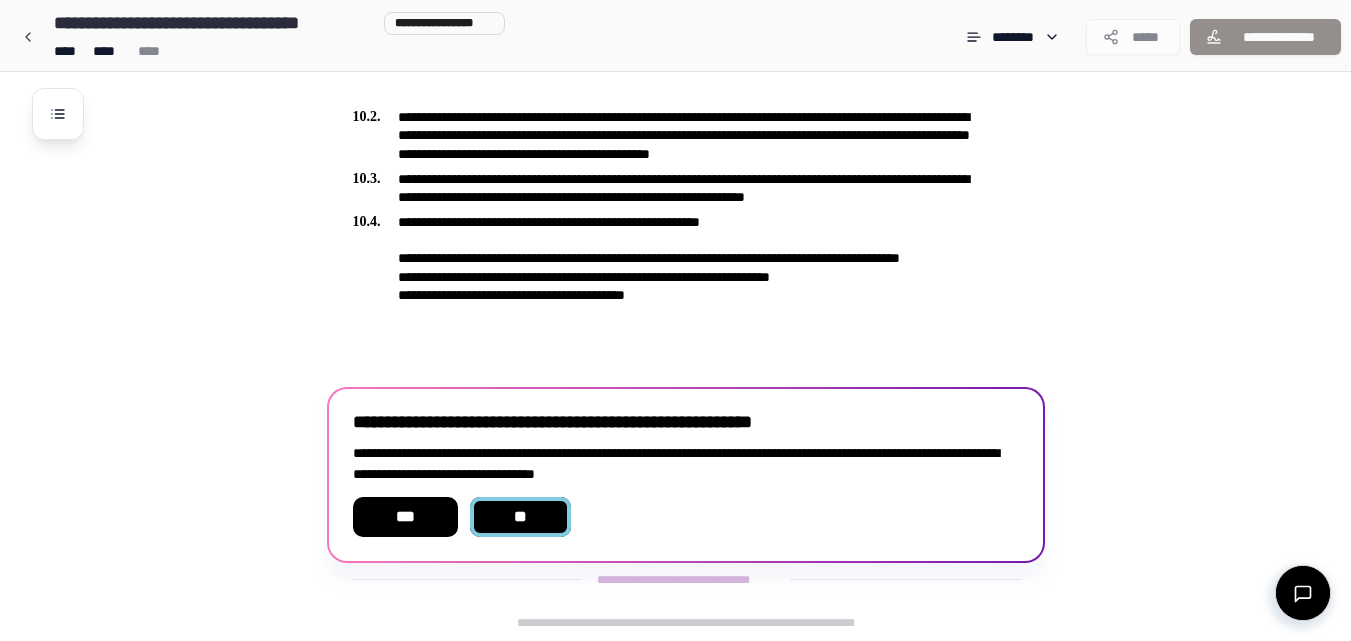 click on "**" at bounding box center (521, 517) 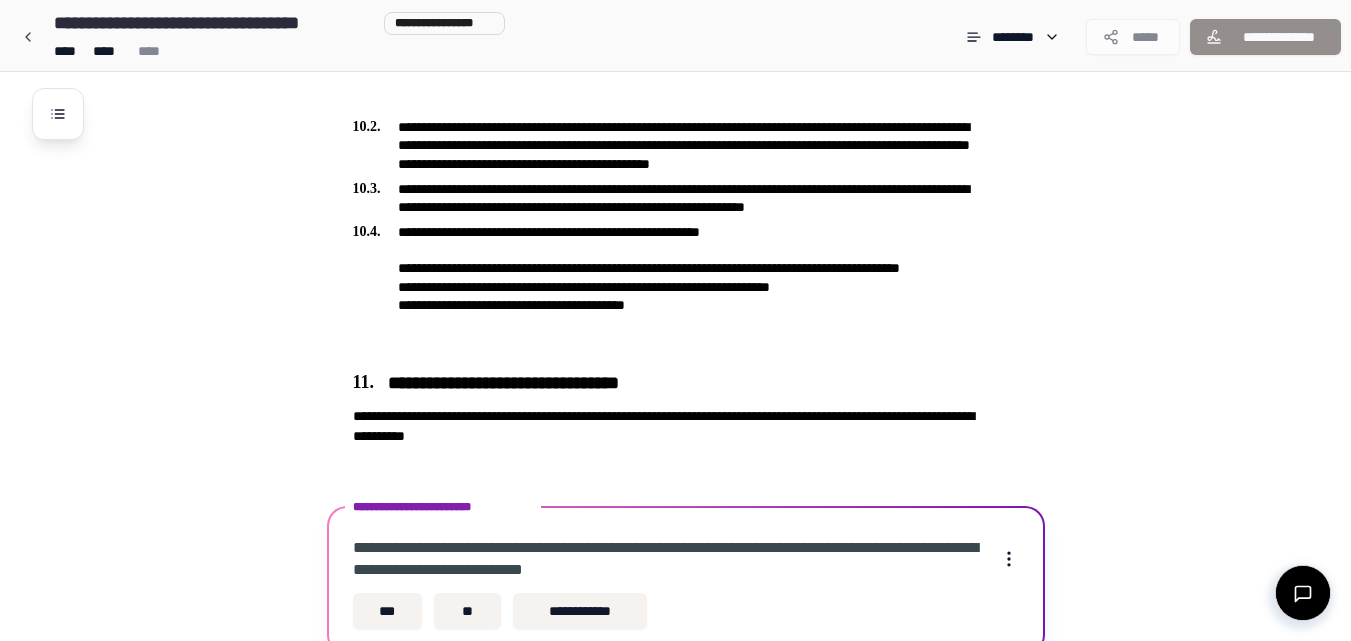 scroll, scrollTop: 3650, scrollLeft: 0, axis: vertical 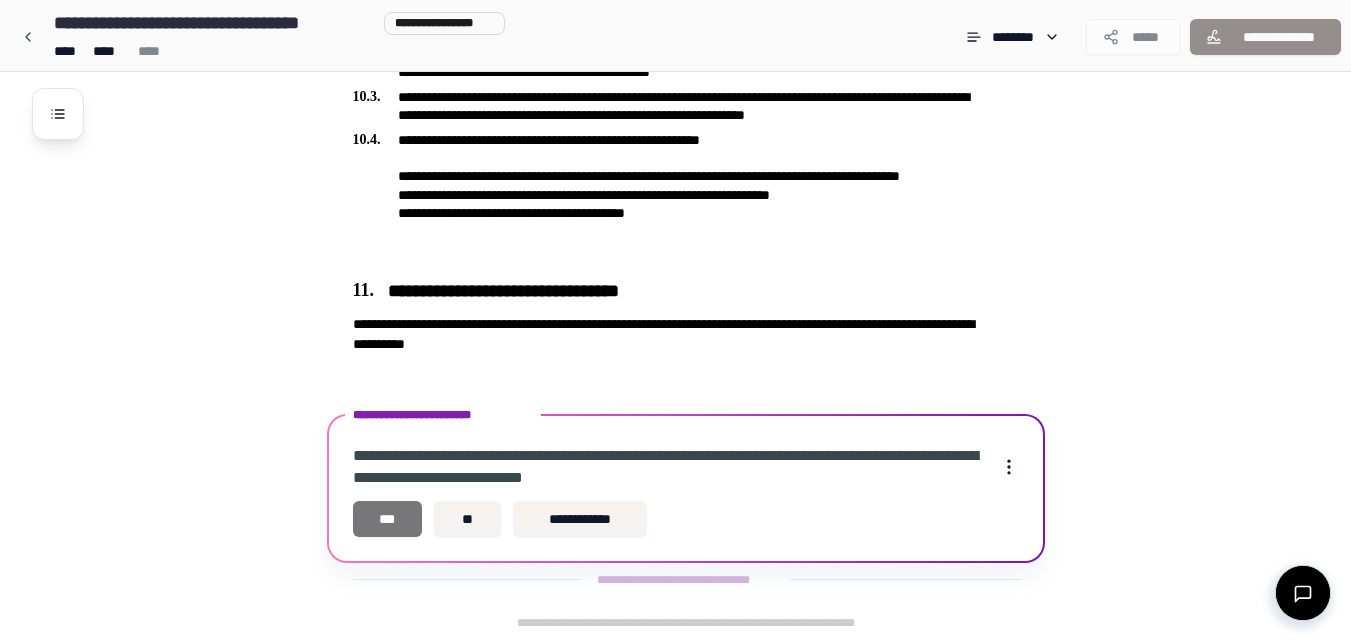 click on "***" at bounding box center [388, 519] 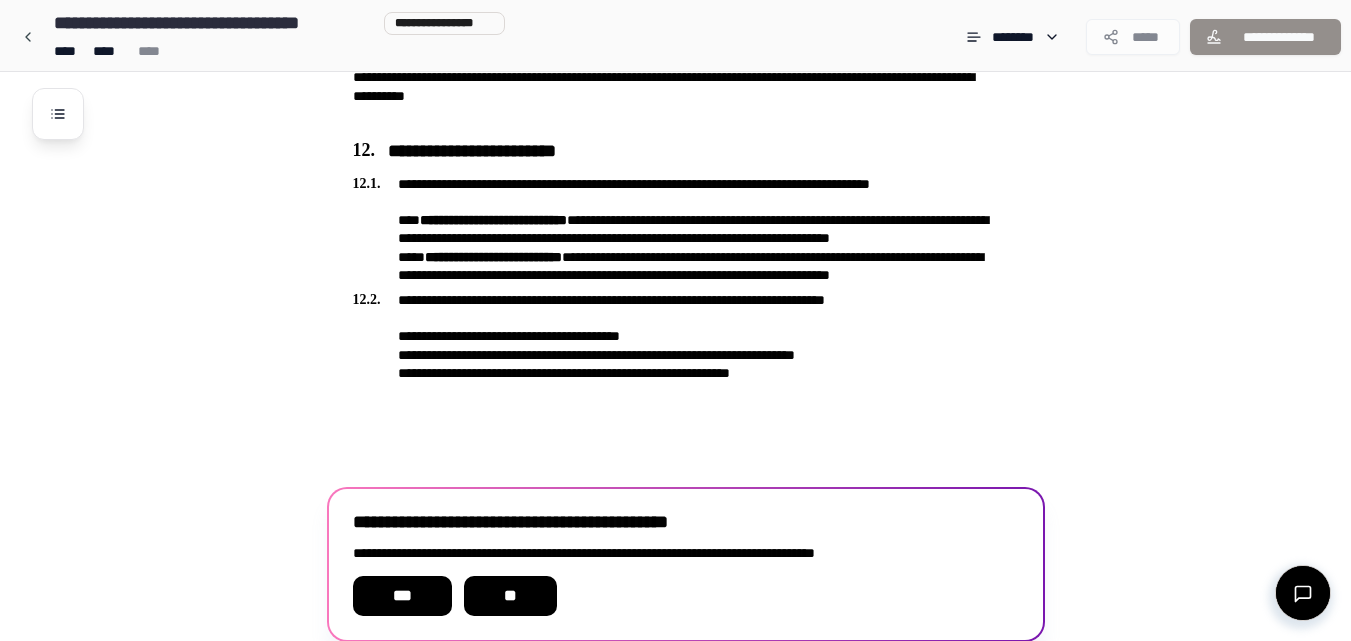 scroll, scrollTop: 3976, scrollLeft: 0, axis: vertical 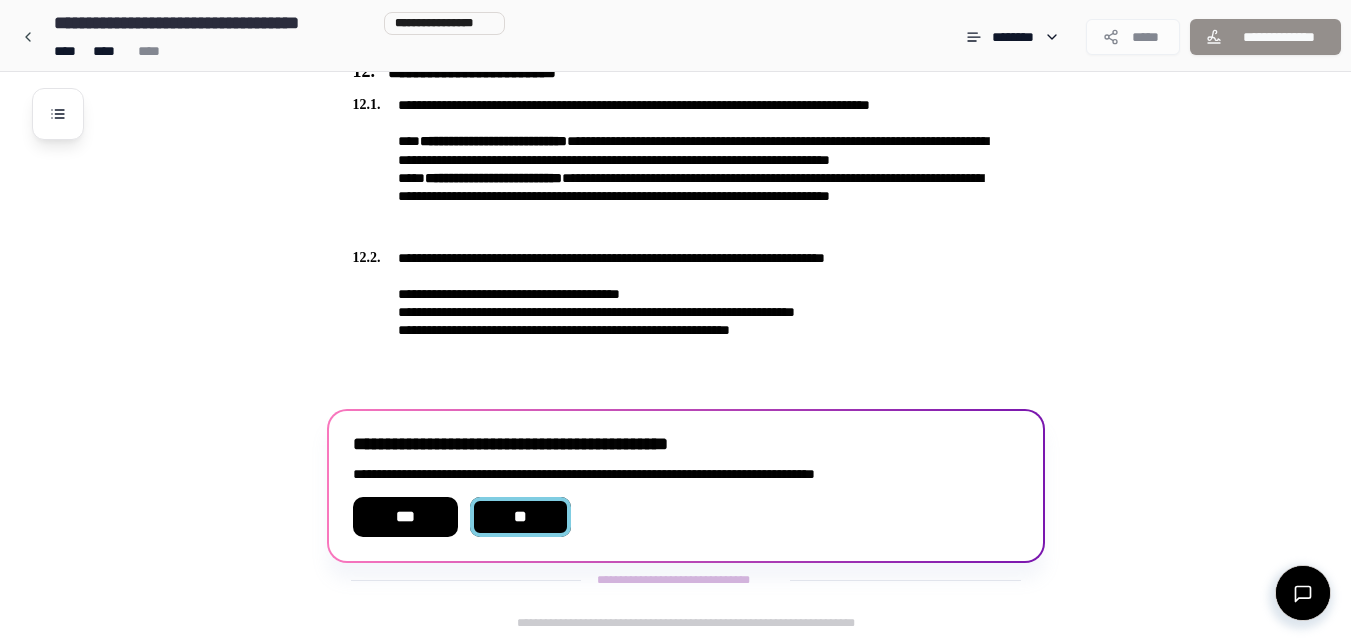 click on "**" at bounding box center [521, 517] 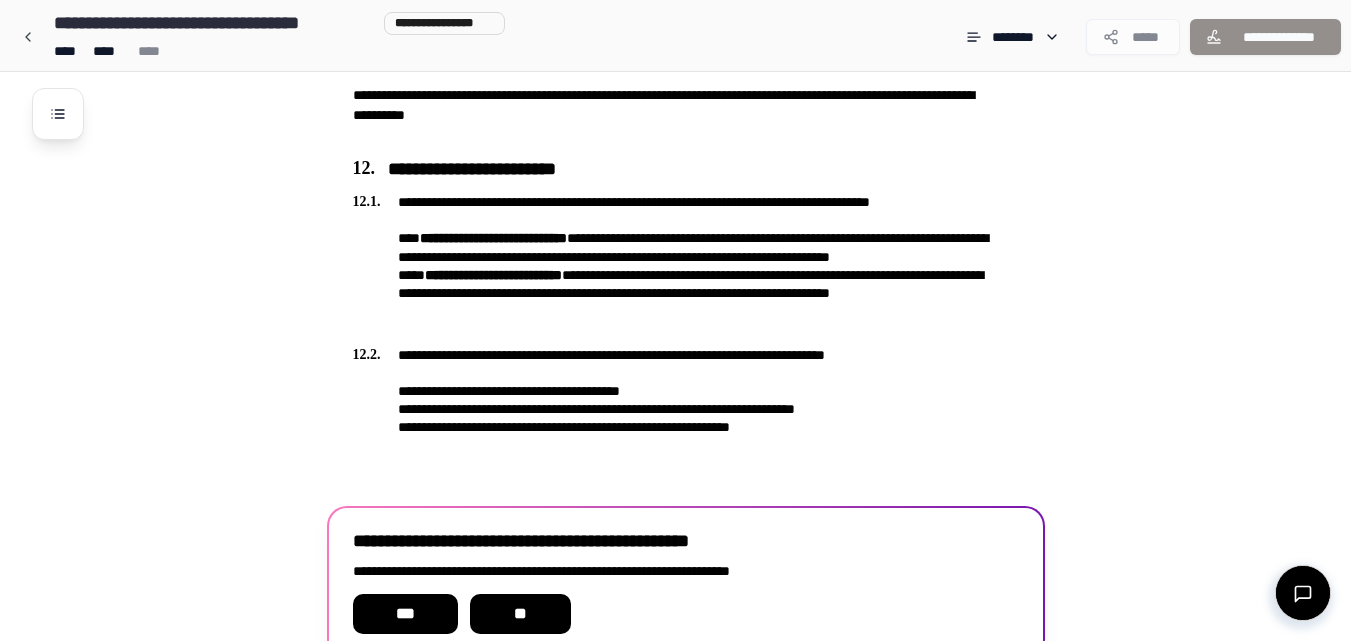 scroll, scrollTop: 3976, scrollLeft: 0, axis: vertical 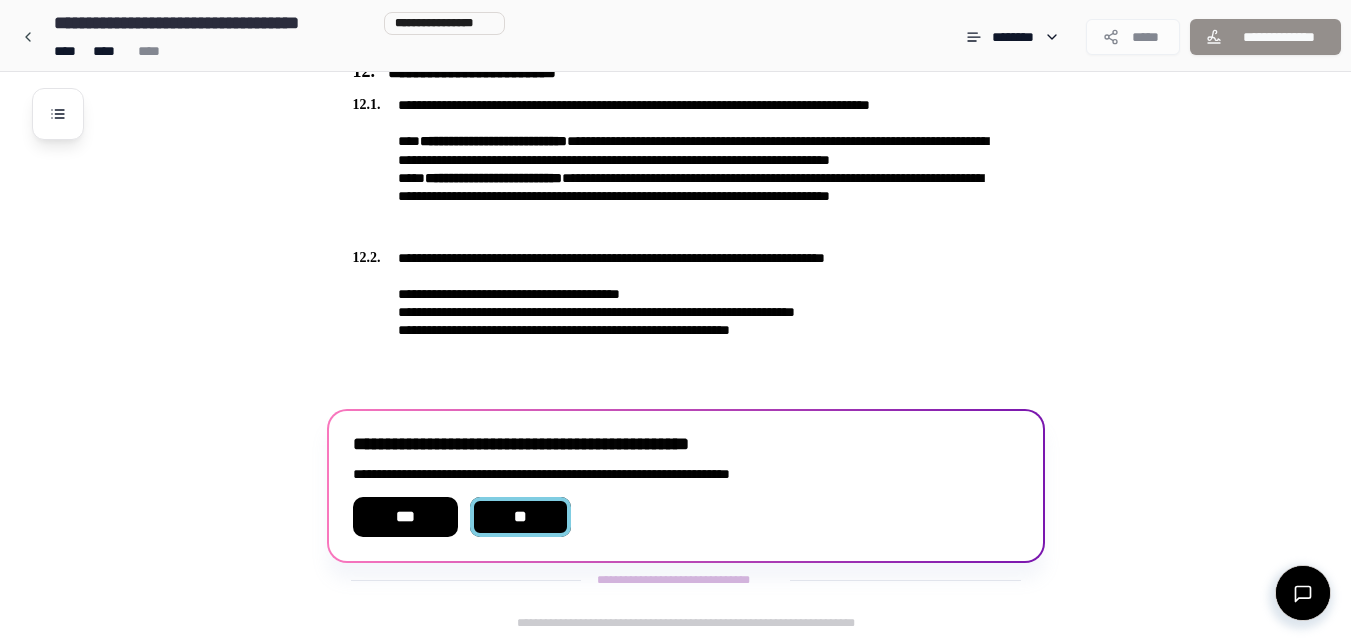 click on "**" at bounding box center [521, 517] 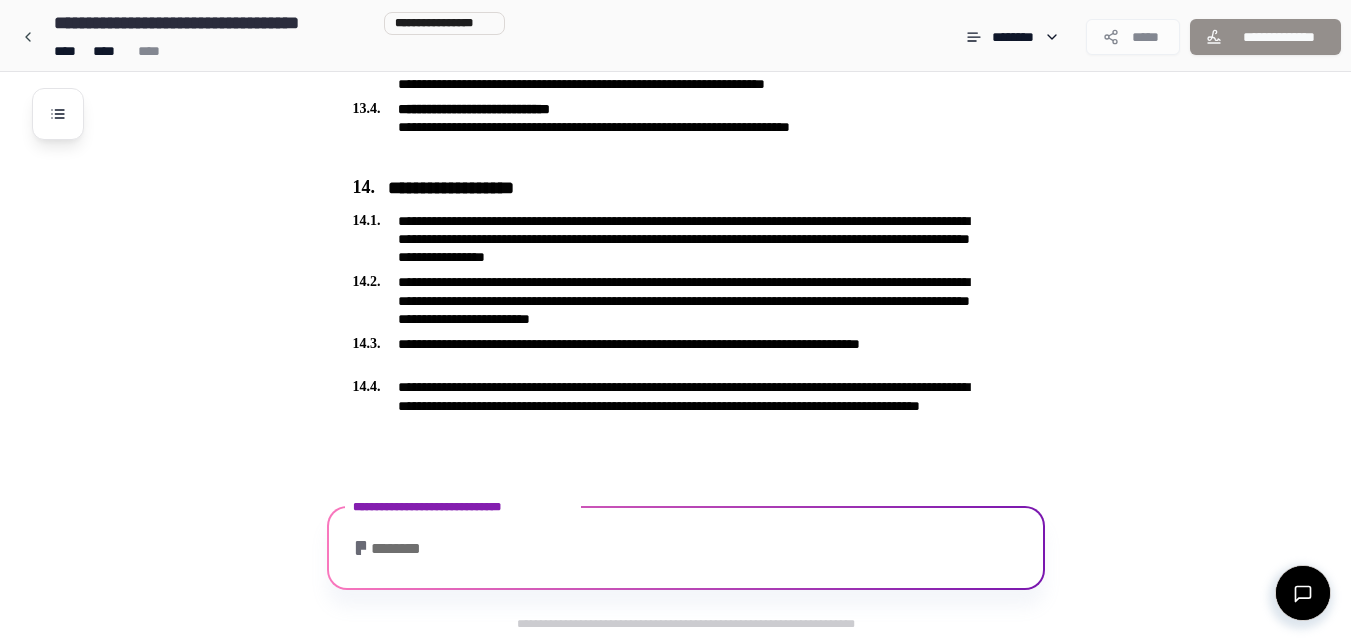 scroll, scrollTop: 5001, scrollLeft: 0, axis: vertical 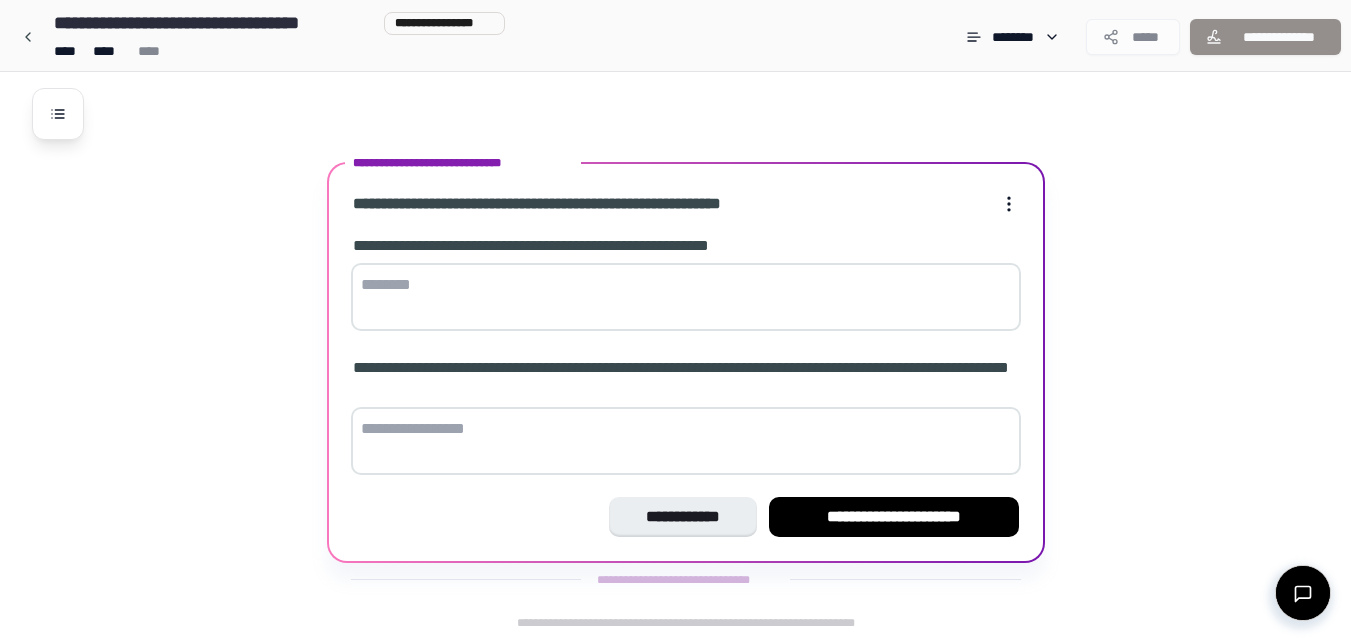 click at bounding box center (686, 297) 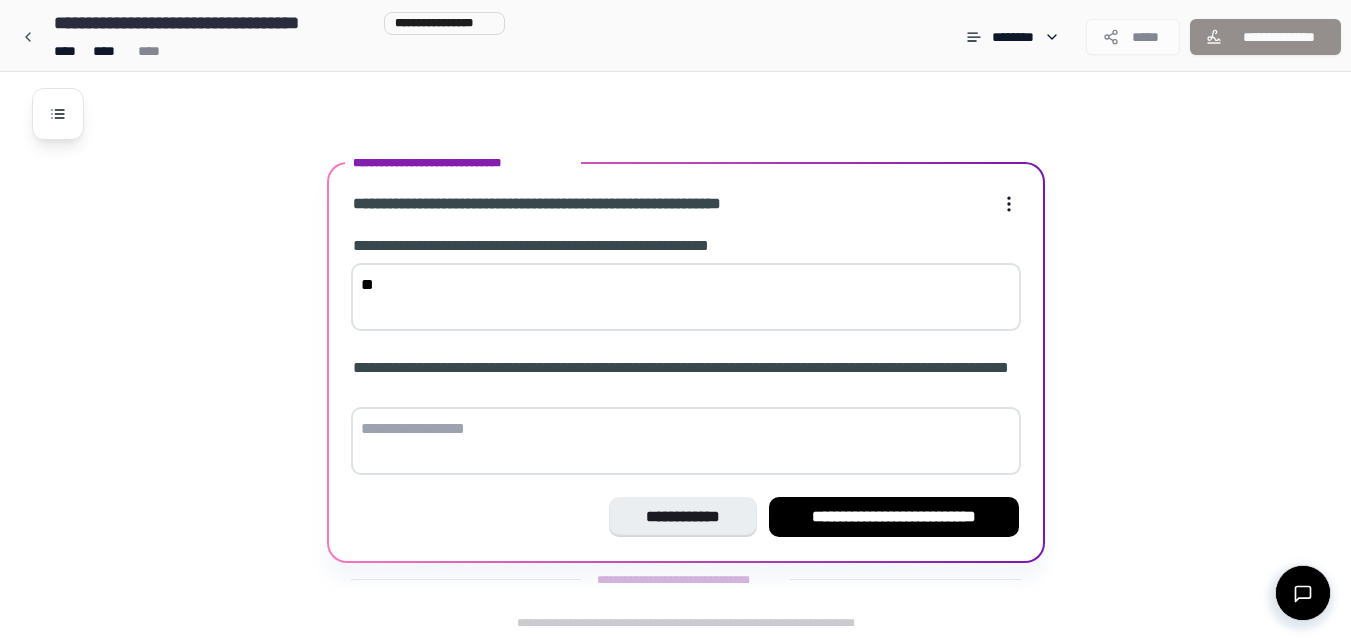 type on "*" 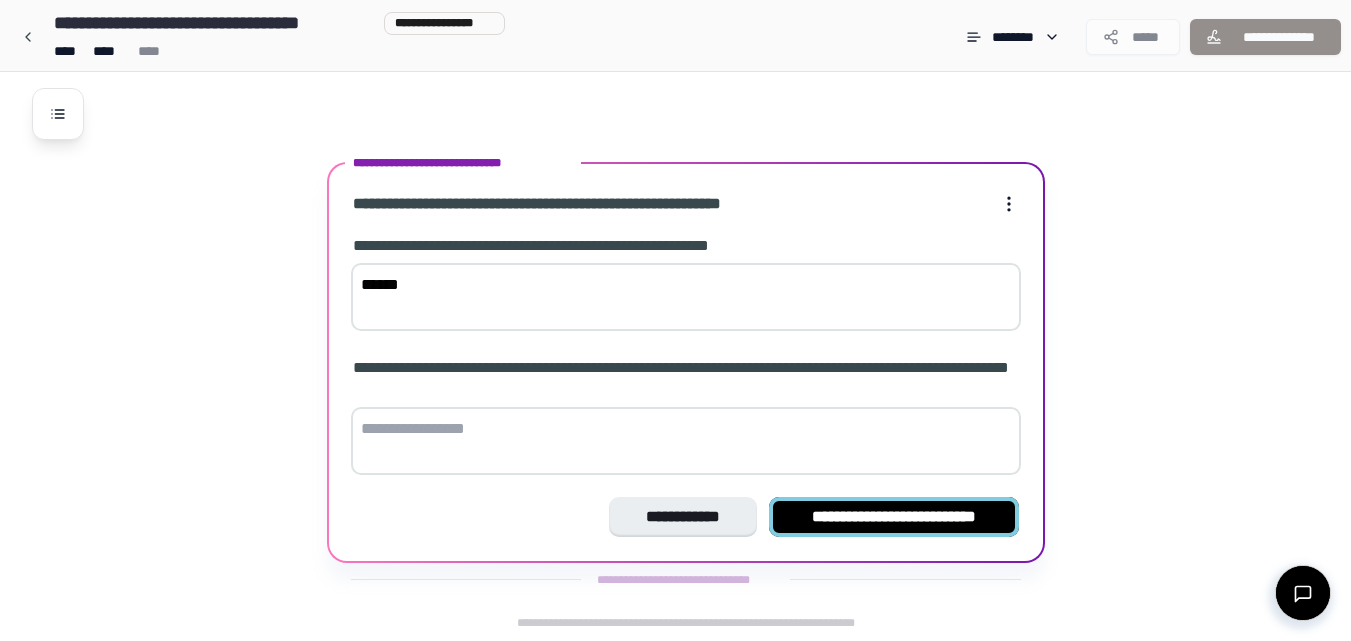 type on "******" 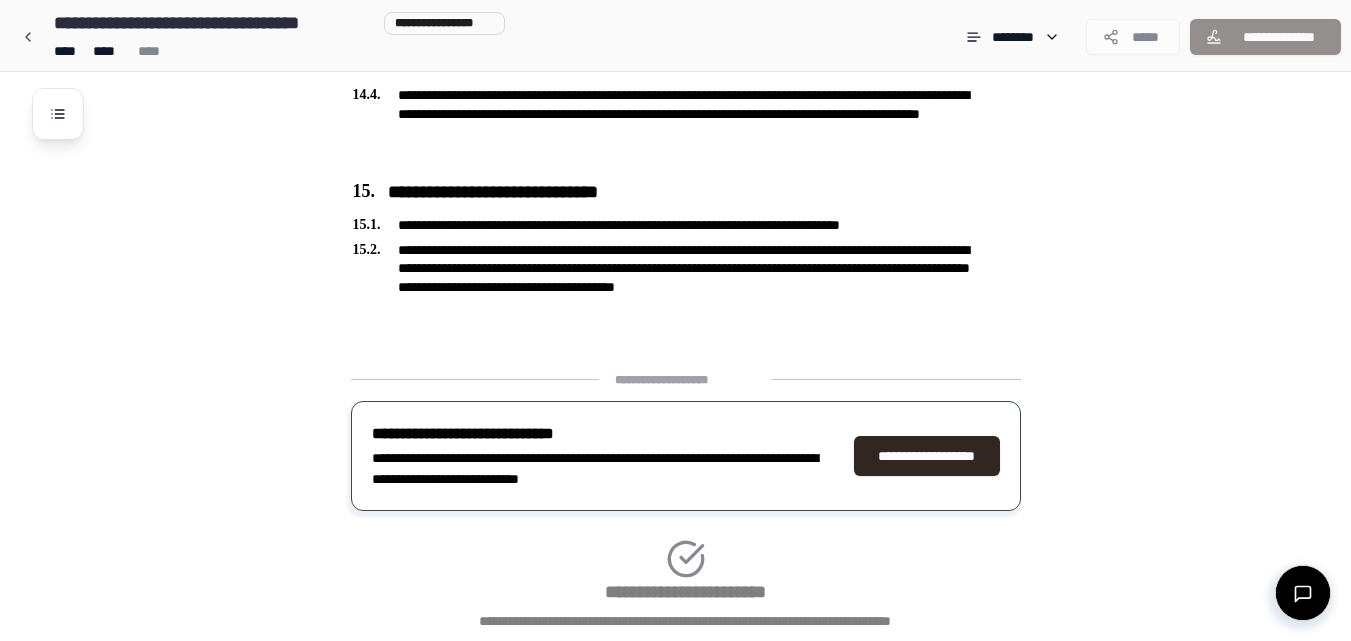 scroll, scrollTop: 5083, scrollLeft: 0, axis: vertical 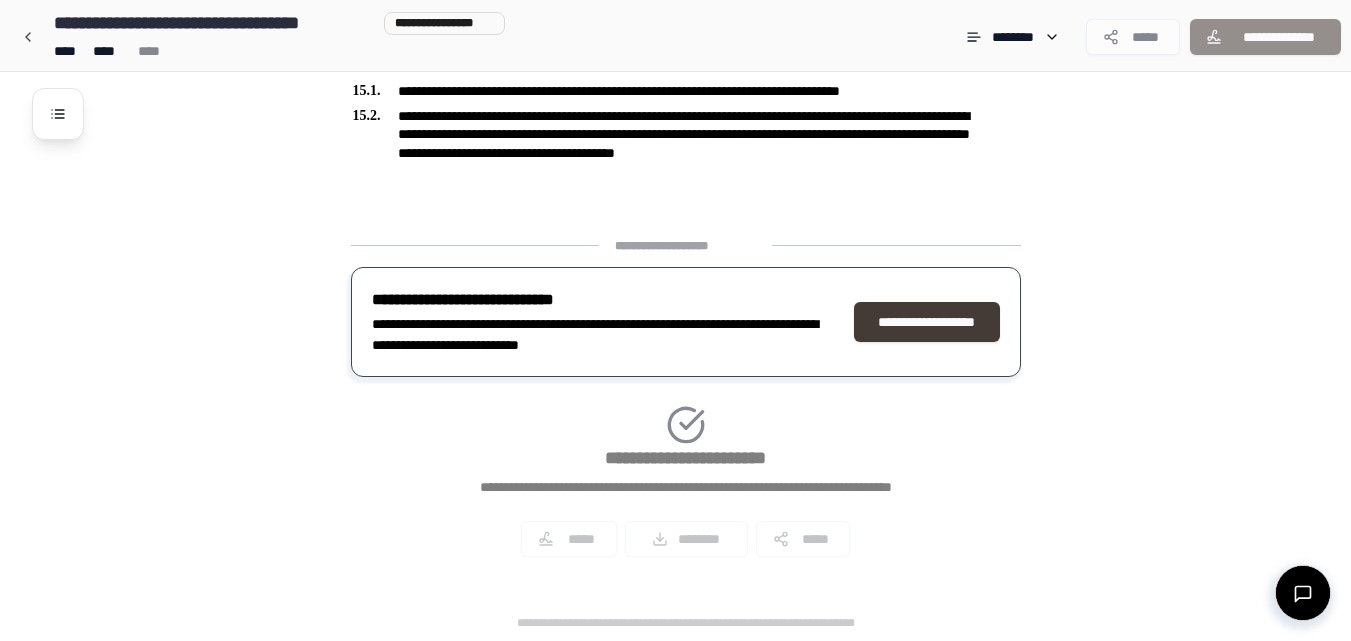 click on "**********" at bounding box center (927, 322) 